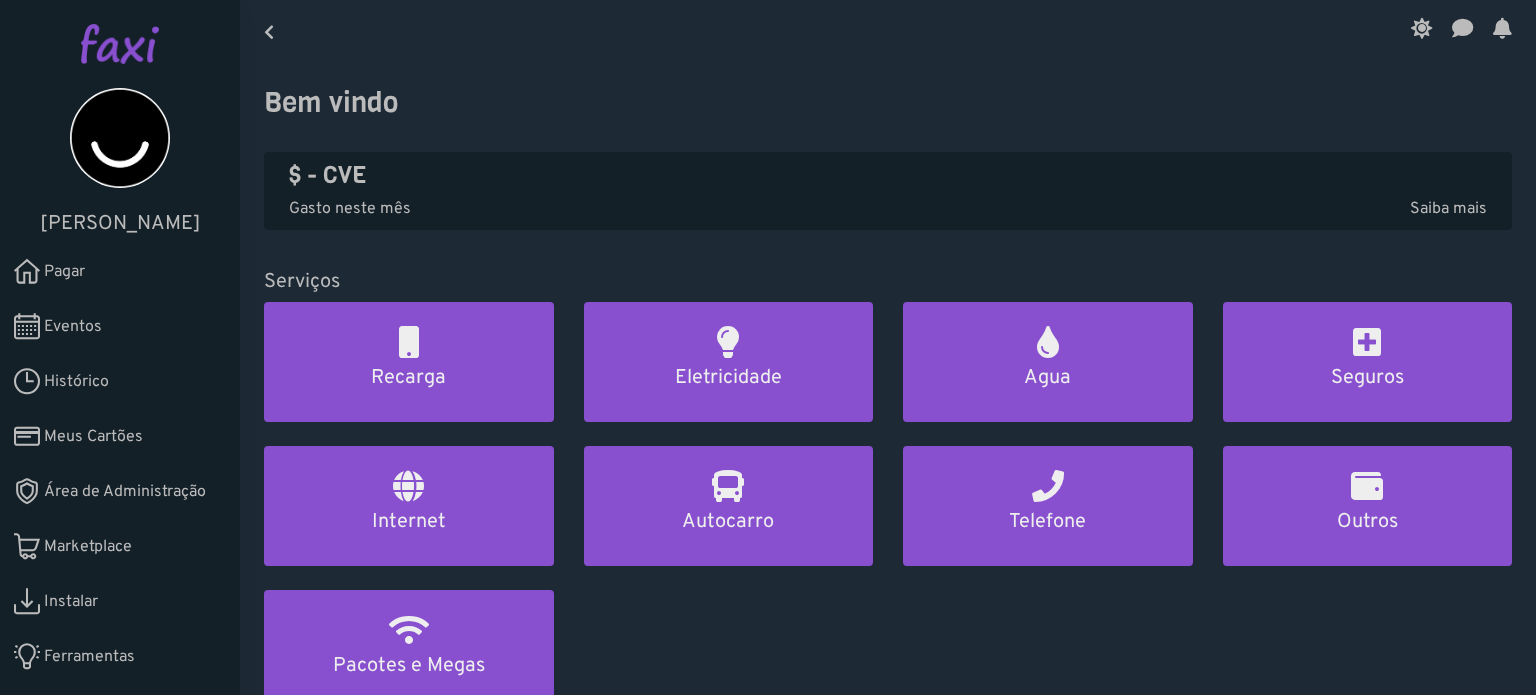 scroll, scrollTop: 0, scrollLeft: 0, axis: both 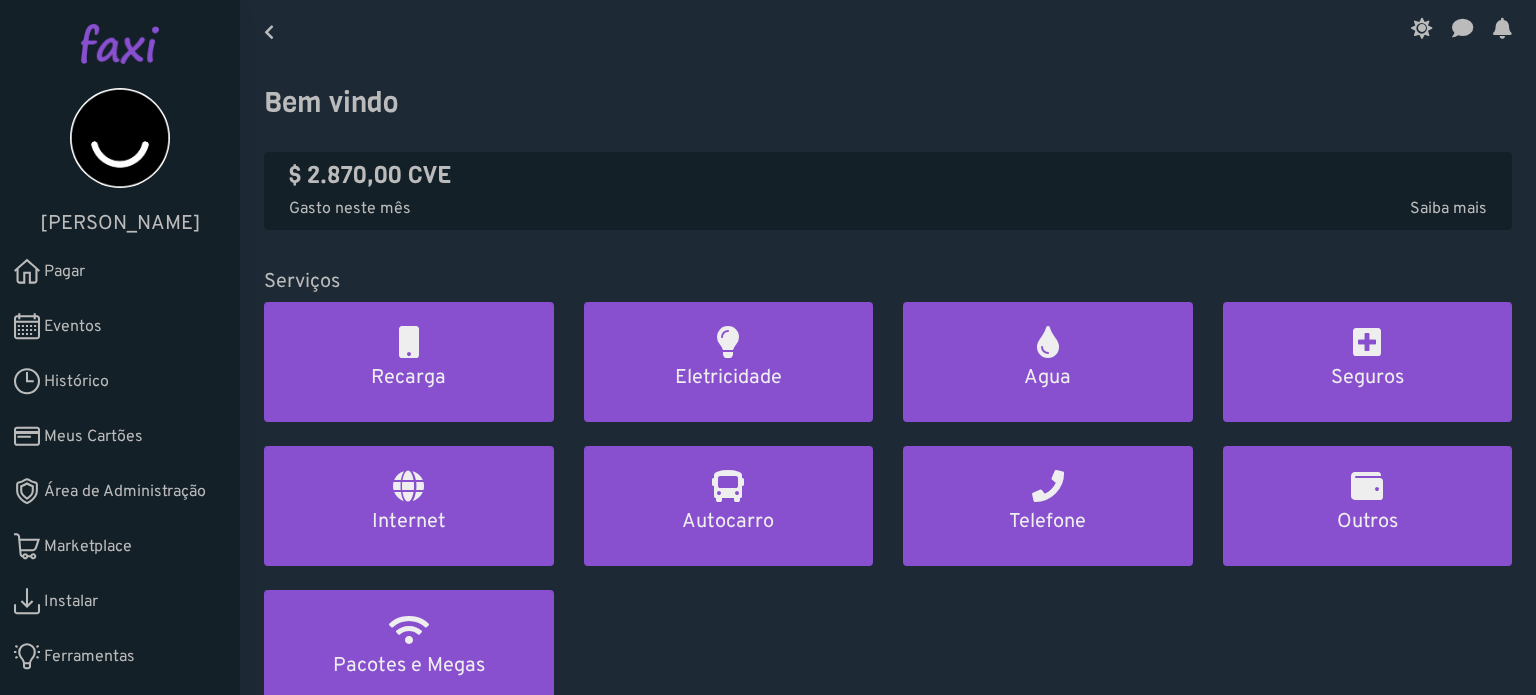 click on "Área de Administração" at bounding box center (125, 492) 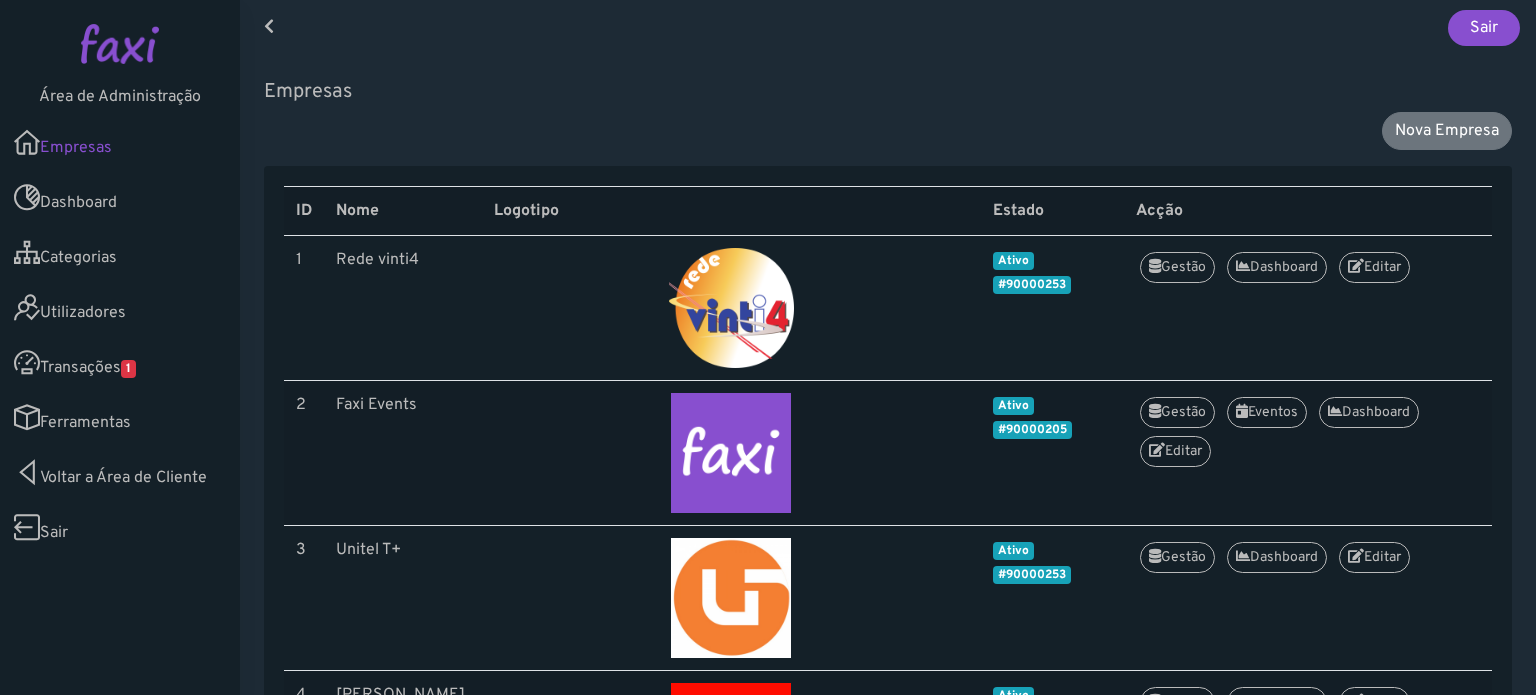 scroll, scrollTop: 0, scrollLeft: 0, axis: both 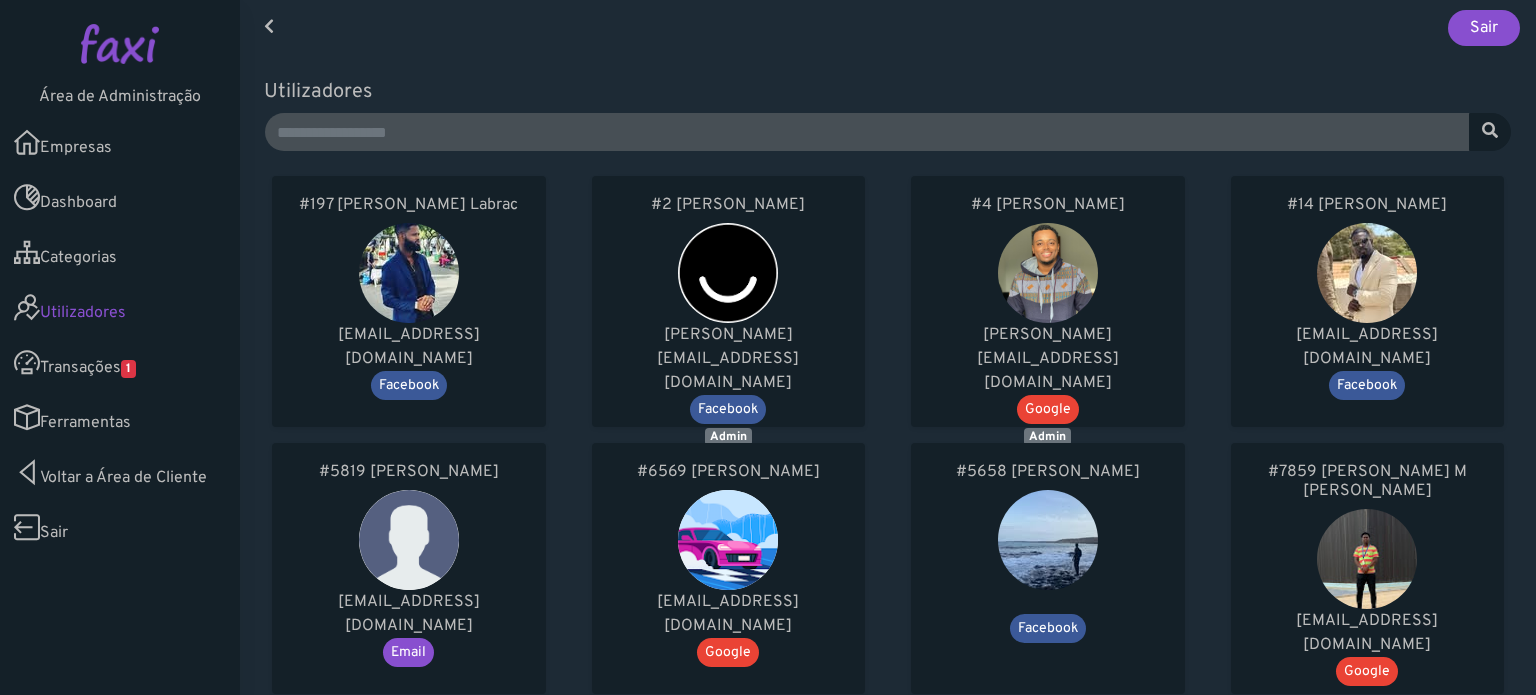 click on "Ferramentas" at bounding box center [120, 417] 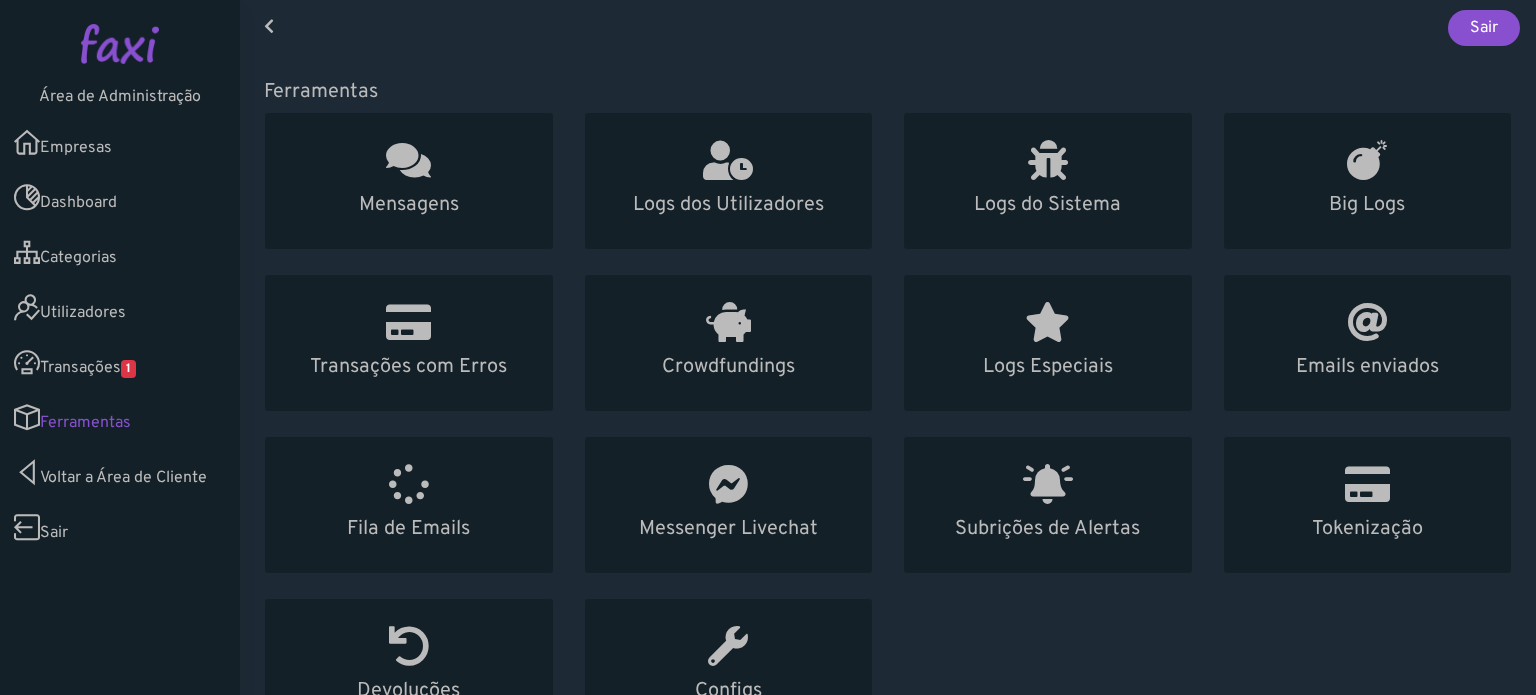 scroll, scrollTop: 0, scrollLeft: 0, axis: both 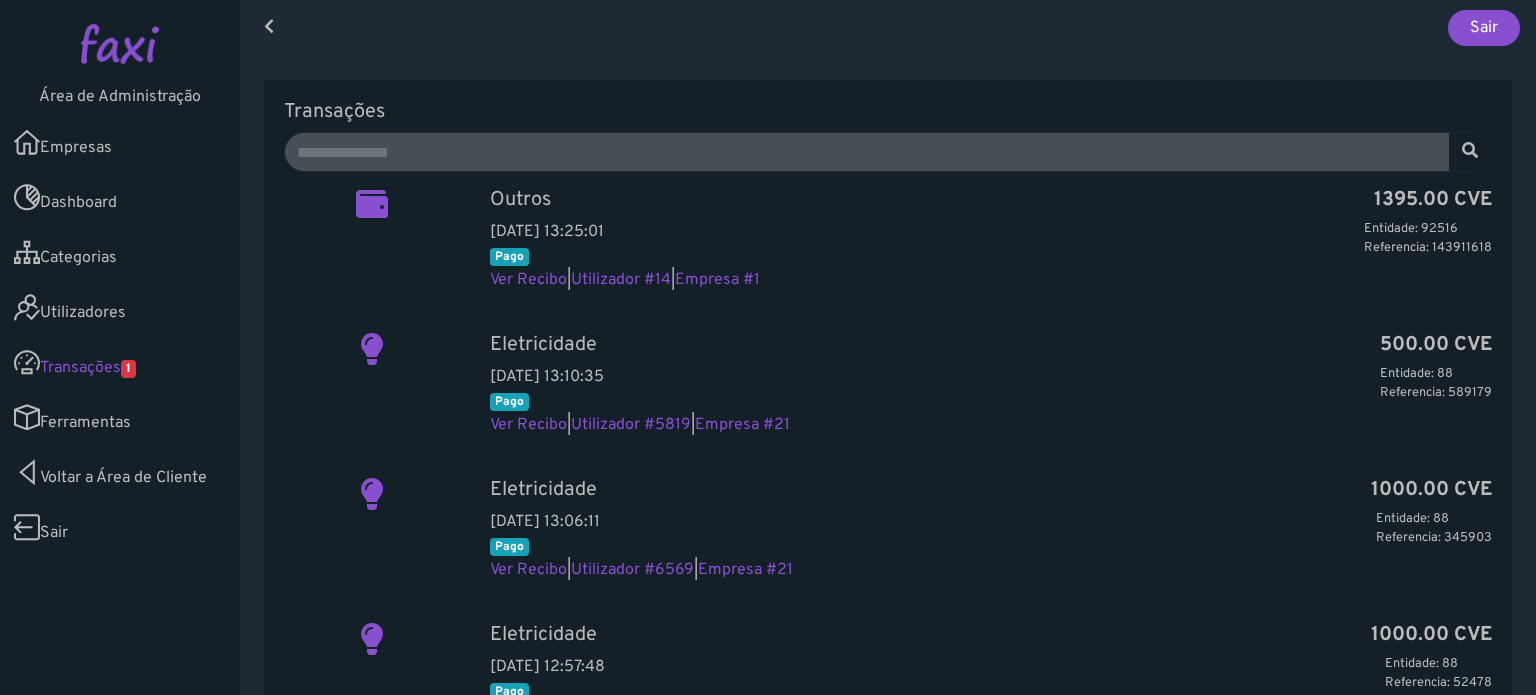 click on "Ferramentas" at bounding box center [120, 417] 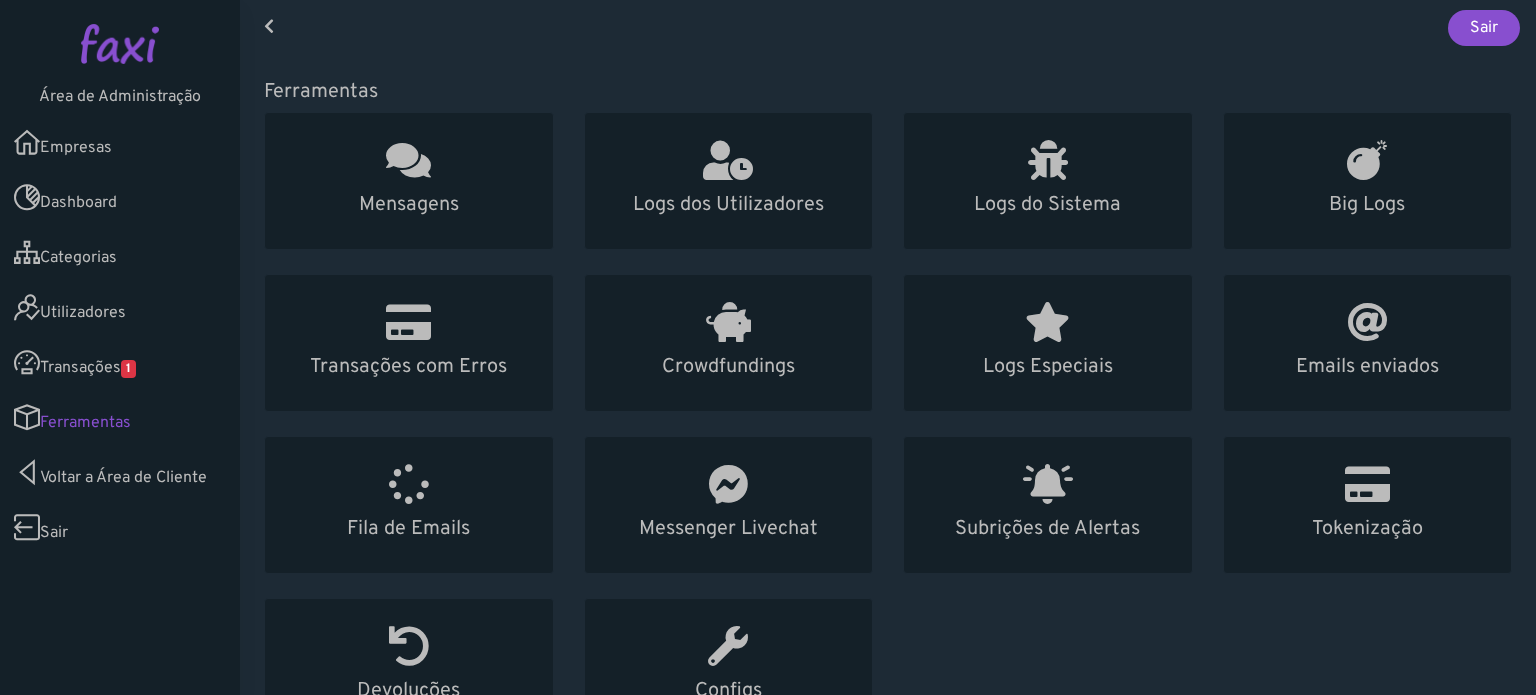 scroll, scrollTop: 0, scrollLeft: 0, axis: both 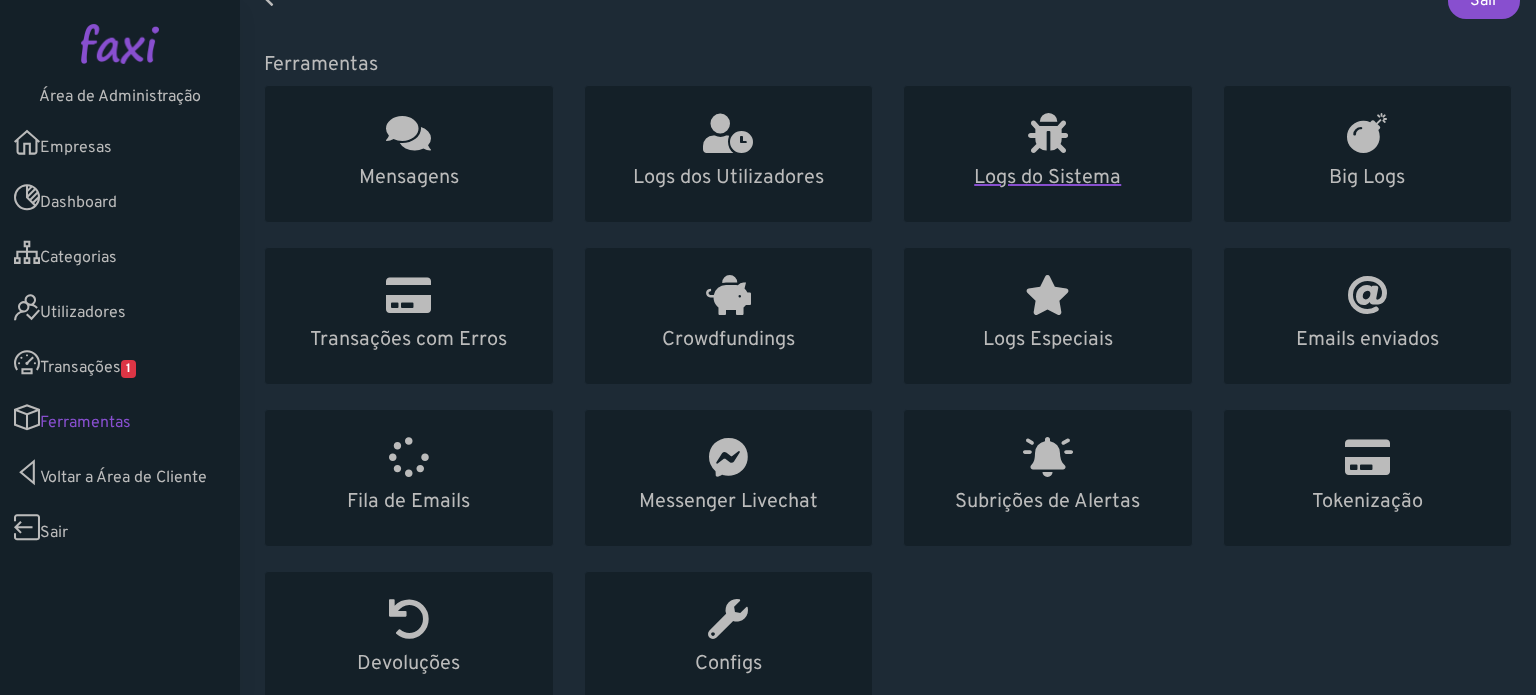 click at bounding box center (1048, 134) 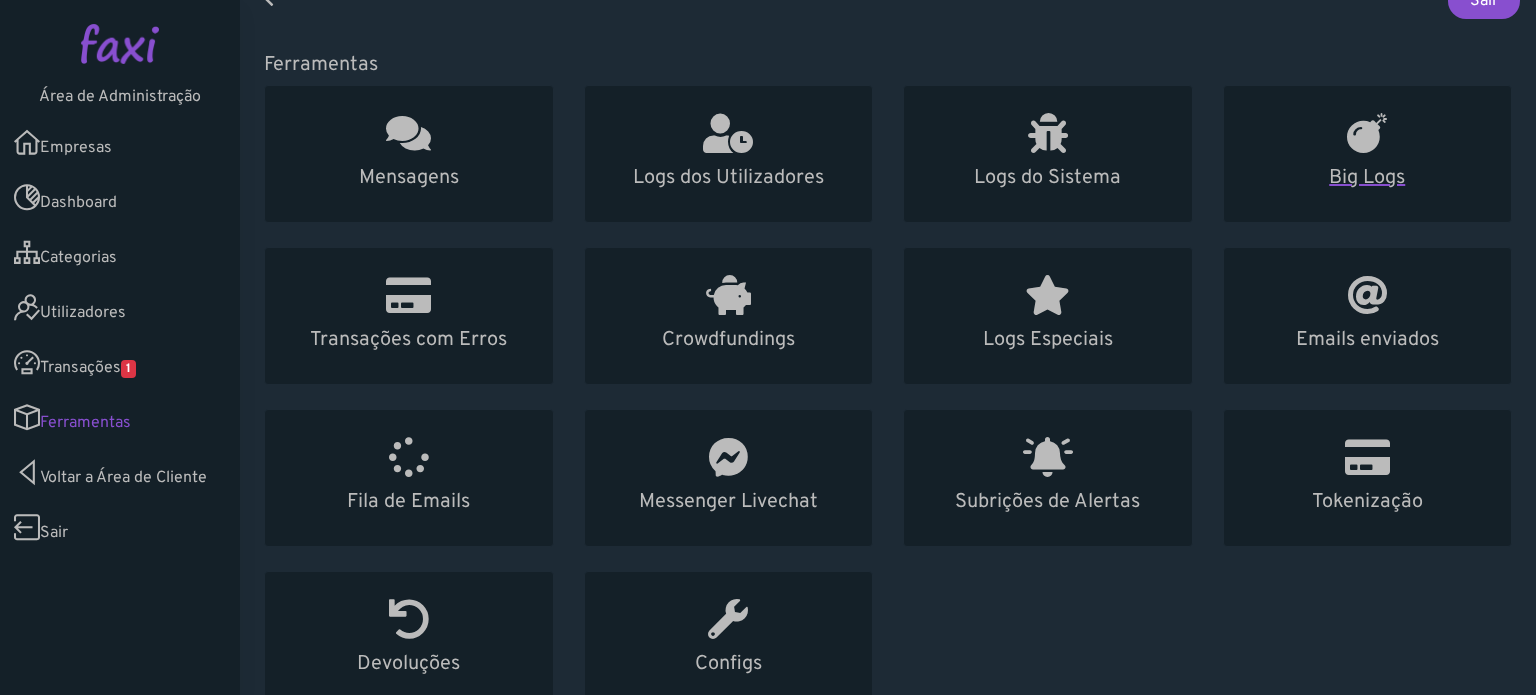 click at bounding box center (1367, 133) 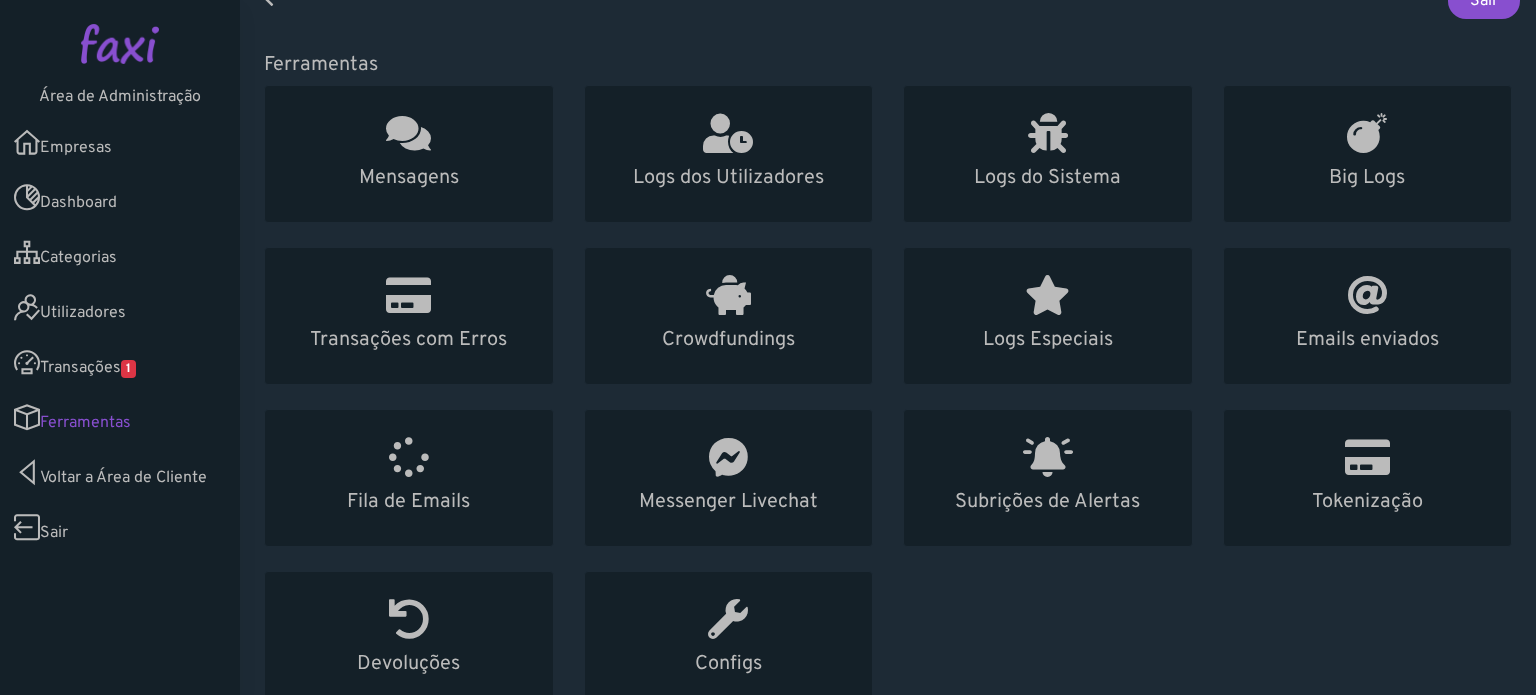 click on "Empresas" at bounding box center [120, 142] 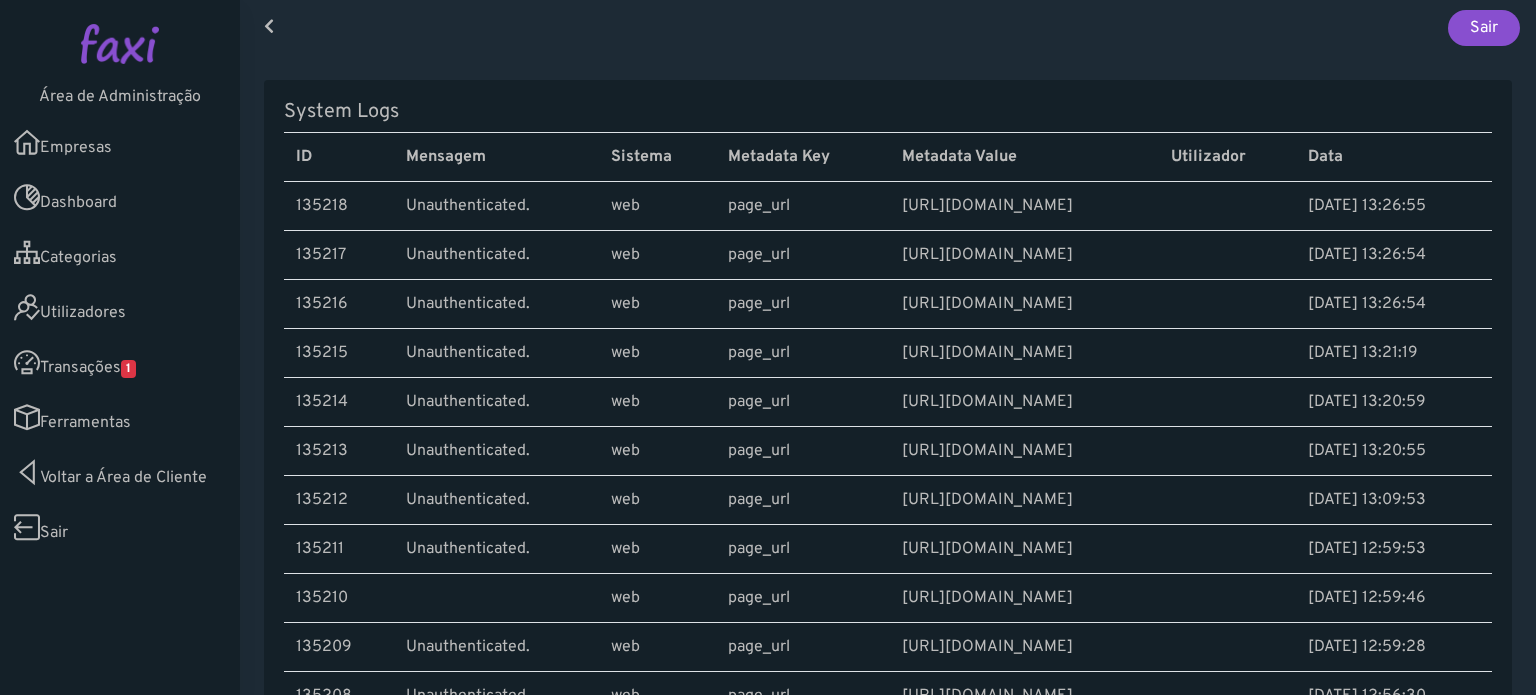 scroll, scrollTop: 0, scrollLeft: 0, axis: both 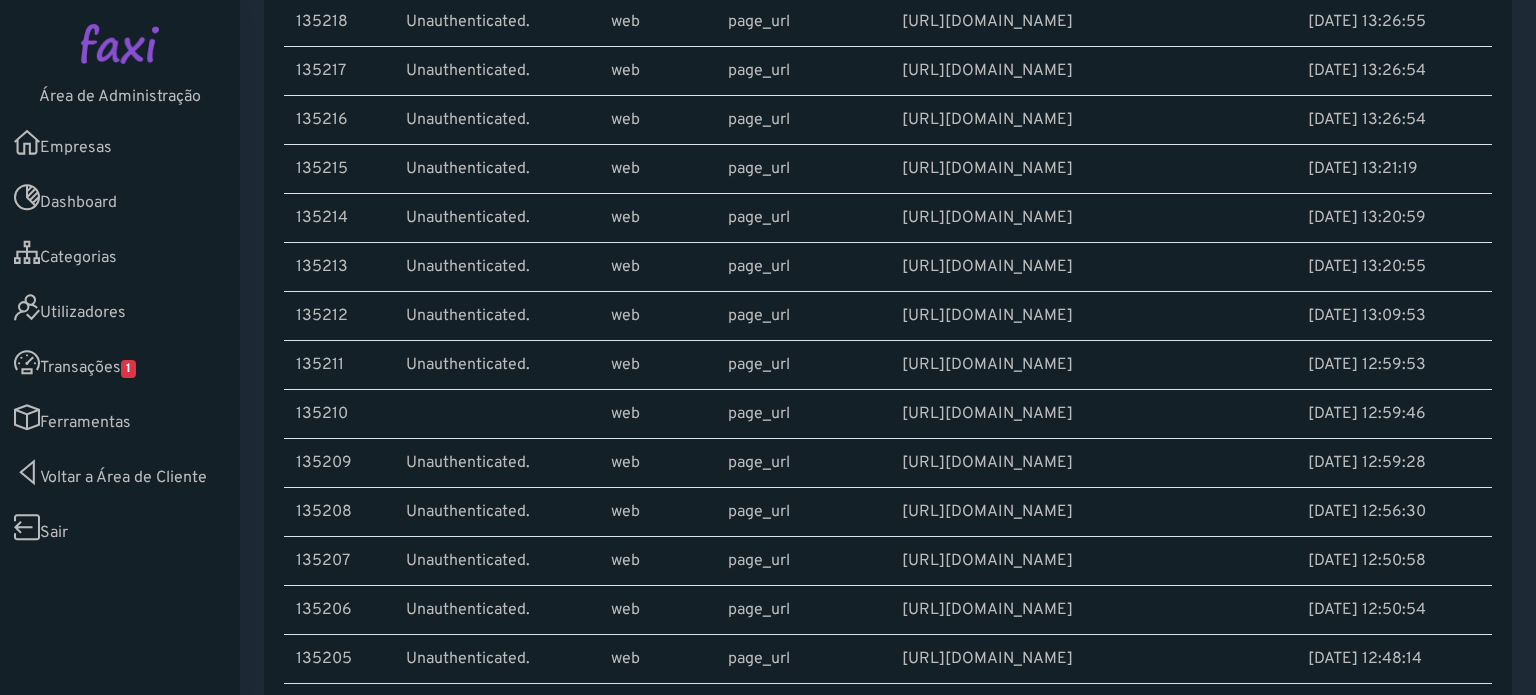 click at bounding box center [496, 414] 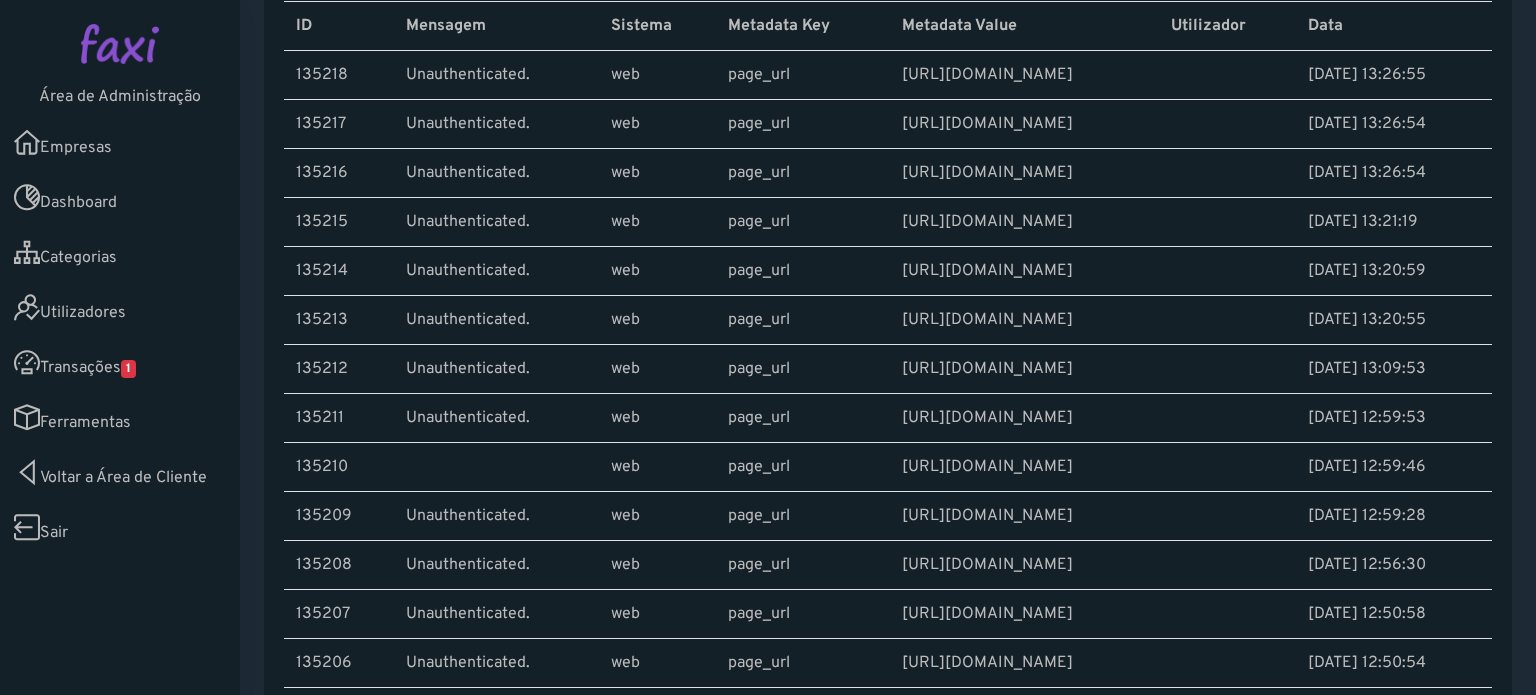 scroll, scrollTop: 112, scrollLeft: 0, axis: vertical 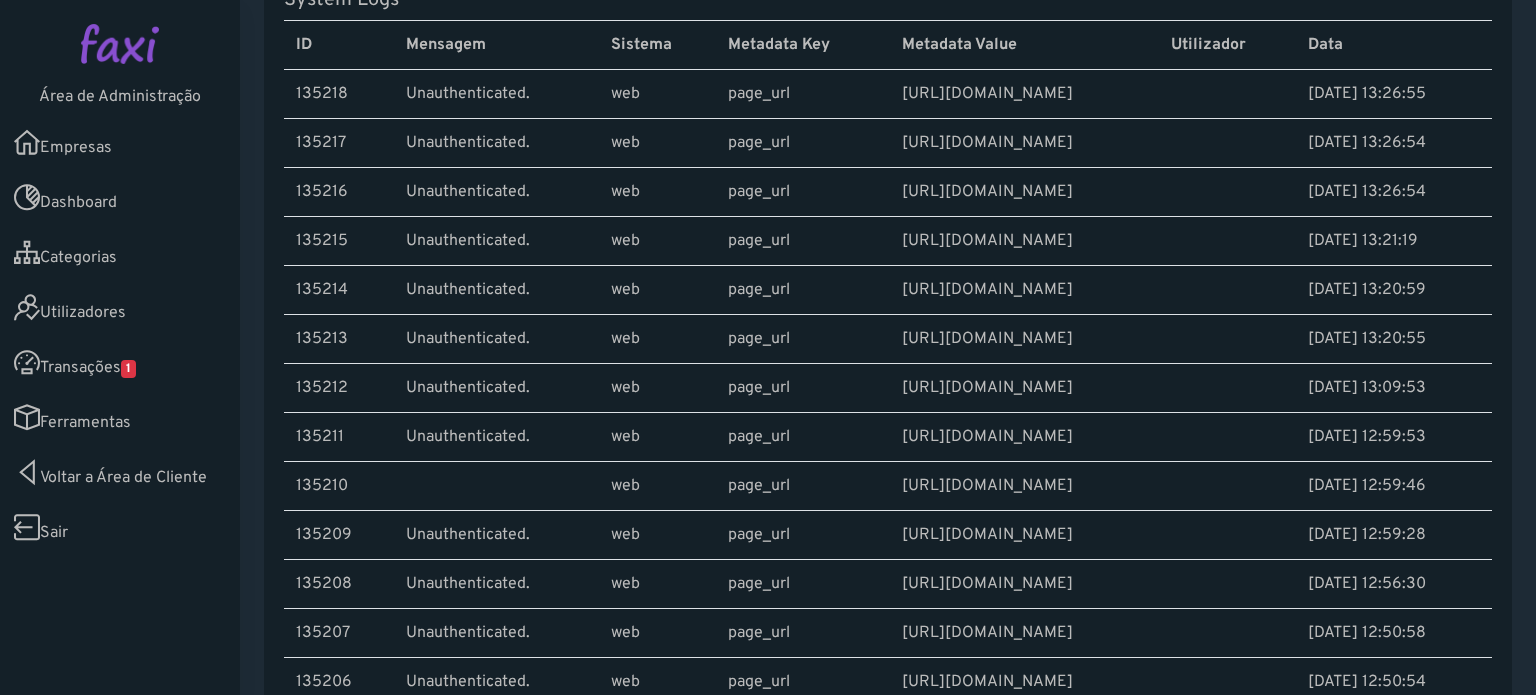 drag, startPoint x: 505, startPoint y: 487, endPoint x: 381, endPoint y: 475, distance: 124.57929 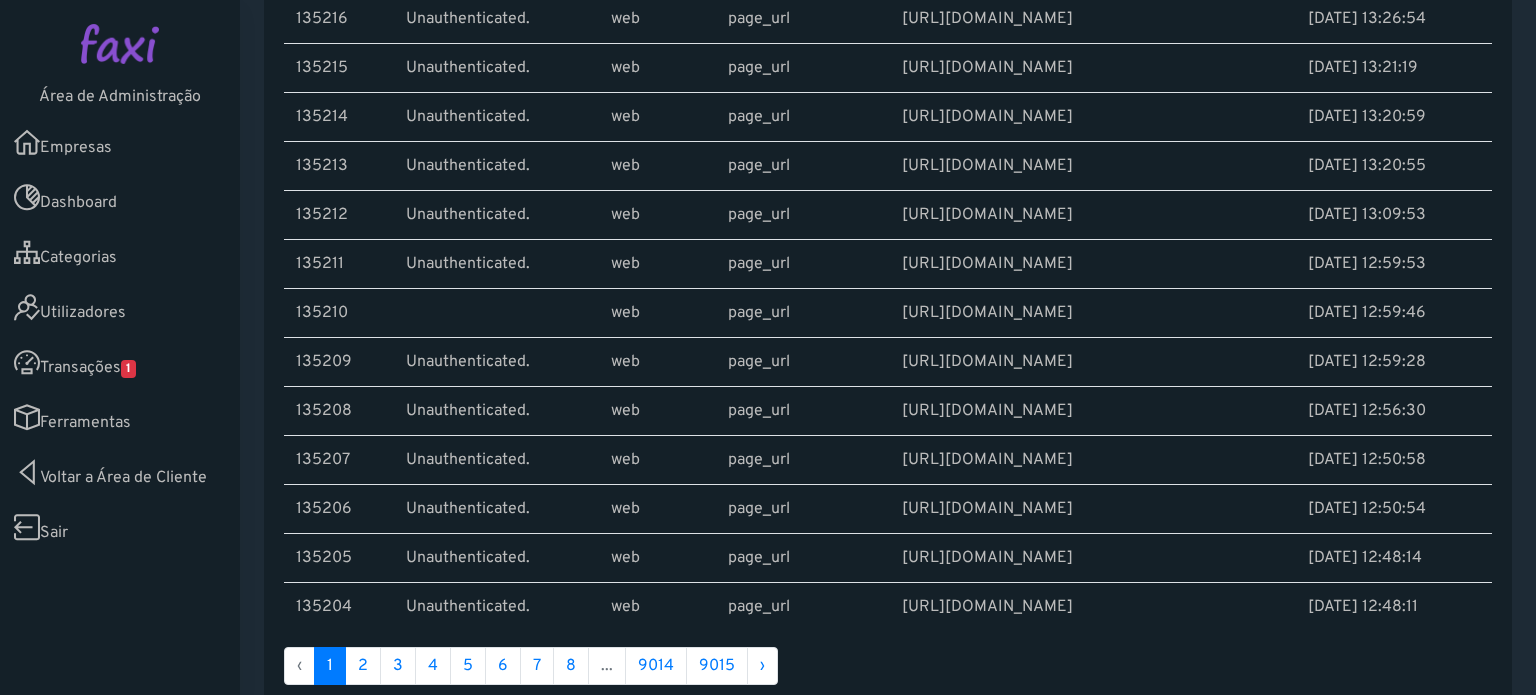 scroll, scrollTop: 317, scrollLeft: 0, axis: vertical 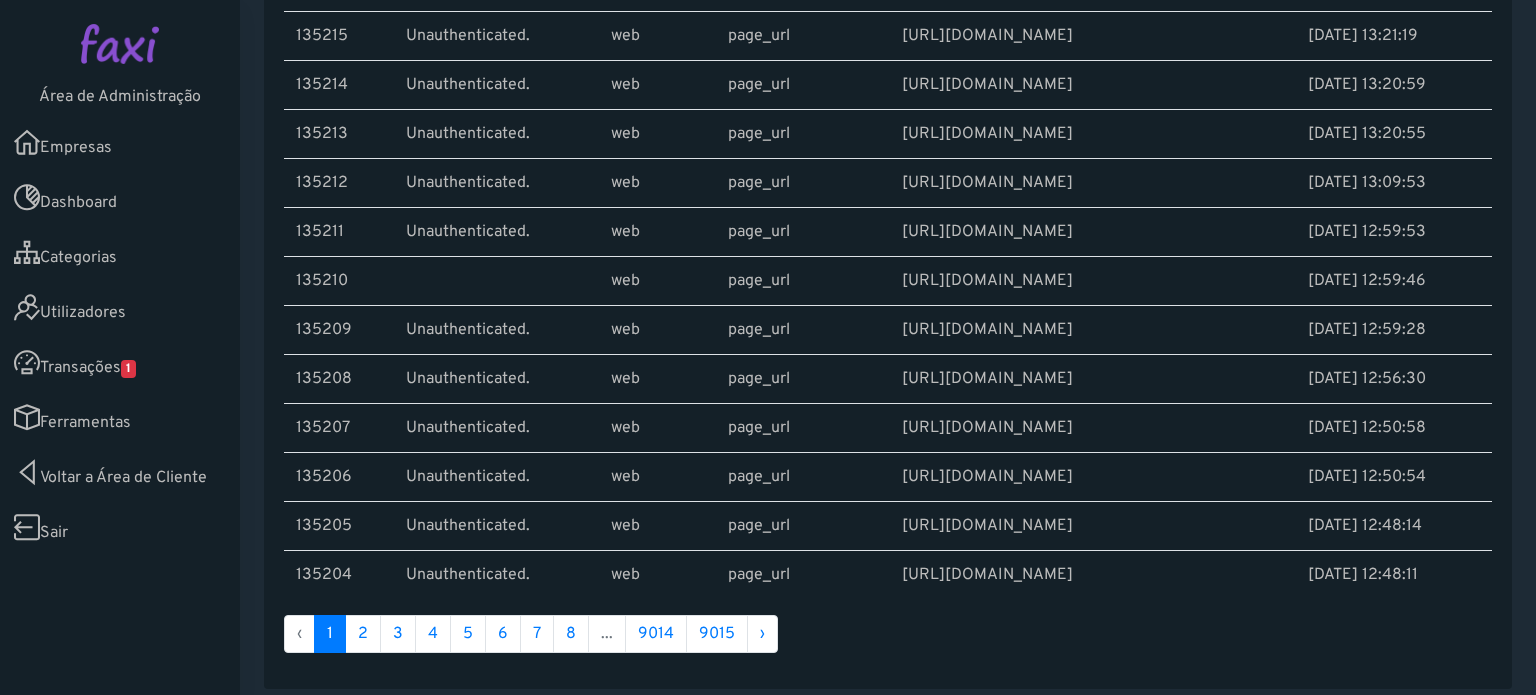 drag, startPoint x: 500, startPoint y: 275, endPoint x: 331, endPoint y: 56, distance: 276.6261 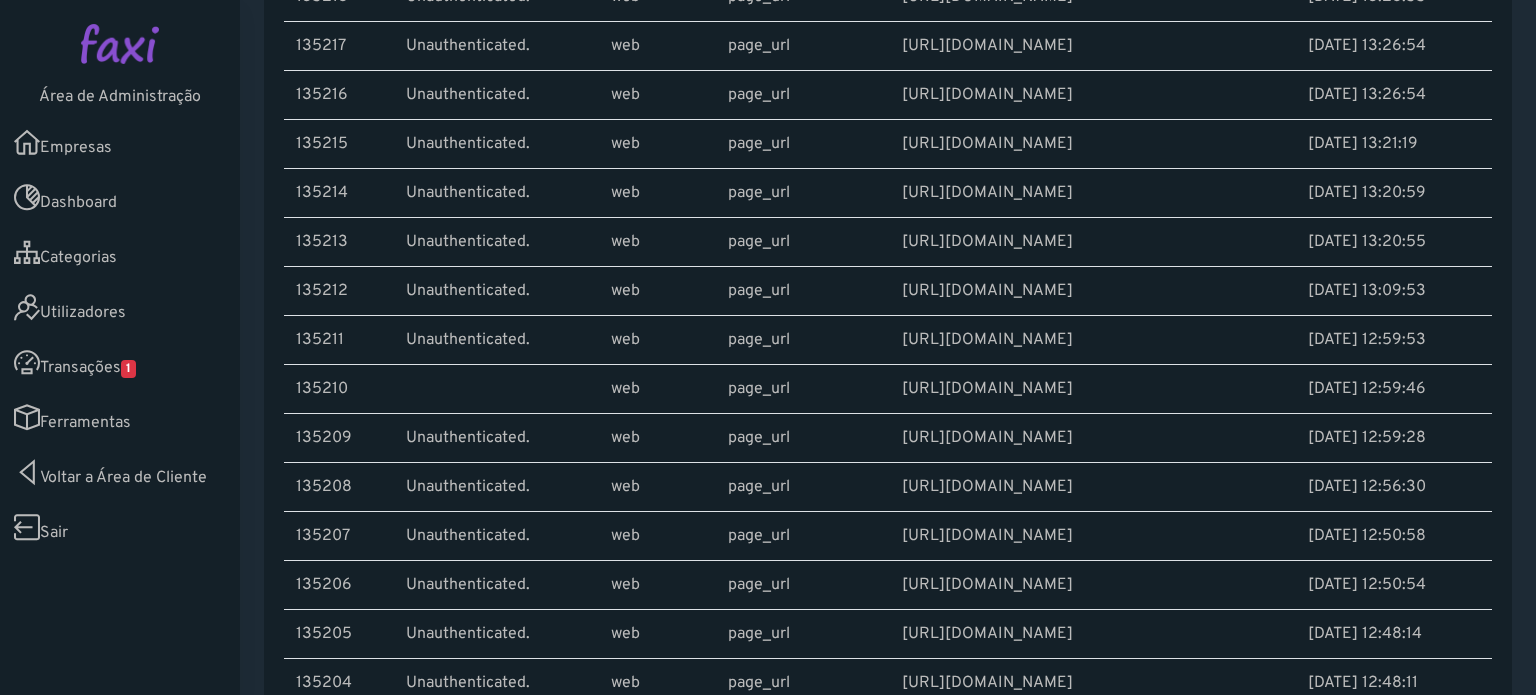 scroll, scrollTop: 208, scrollLeft: 0, axis: vertical 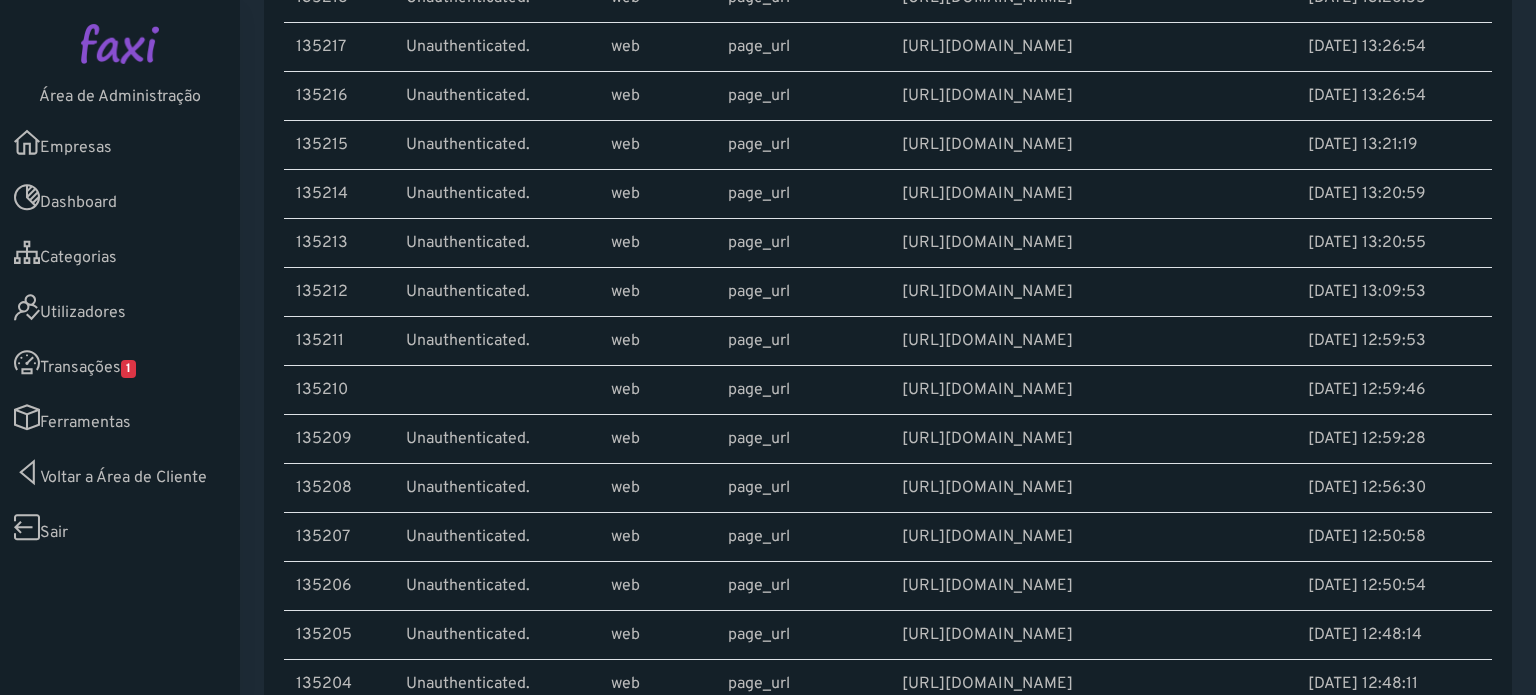 click at bounding box center (496, 390) 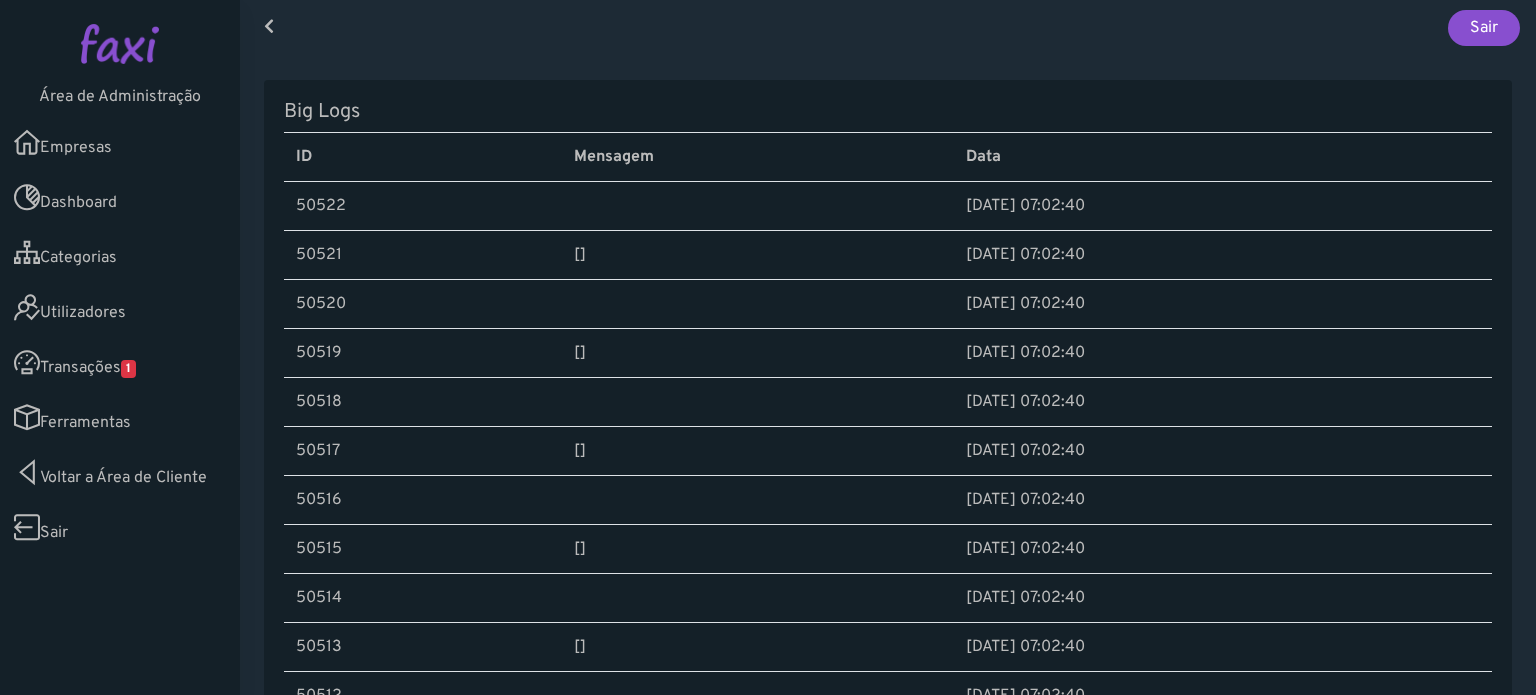 scroll, scrollTop: 0, scrollLeft: 0, axis: both 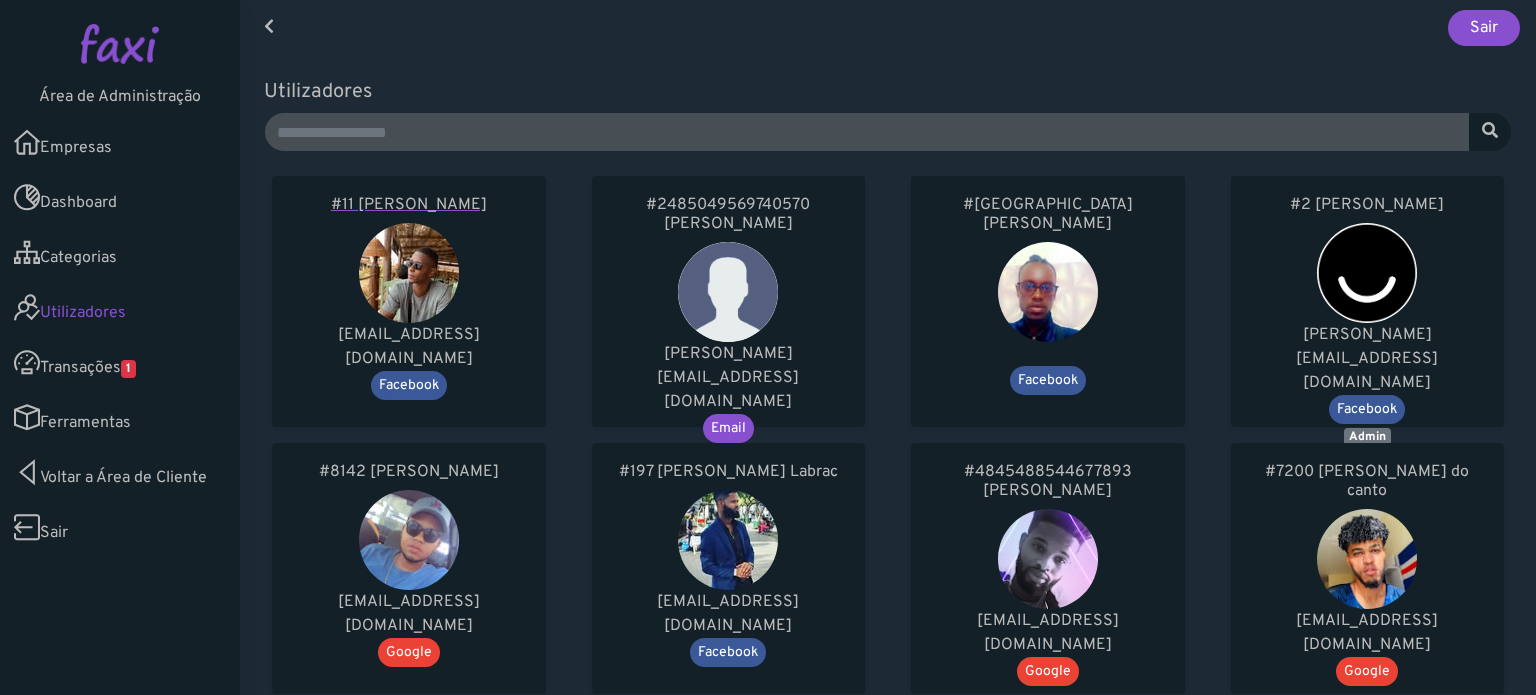 click on "#11 [PERSON_NAME]" at bounding box center (409, 205) 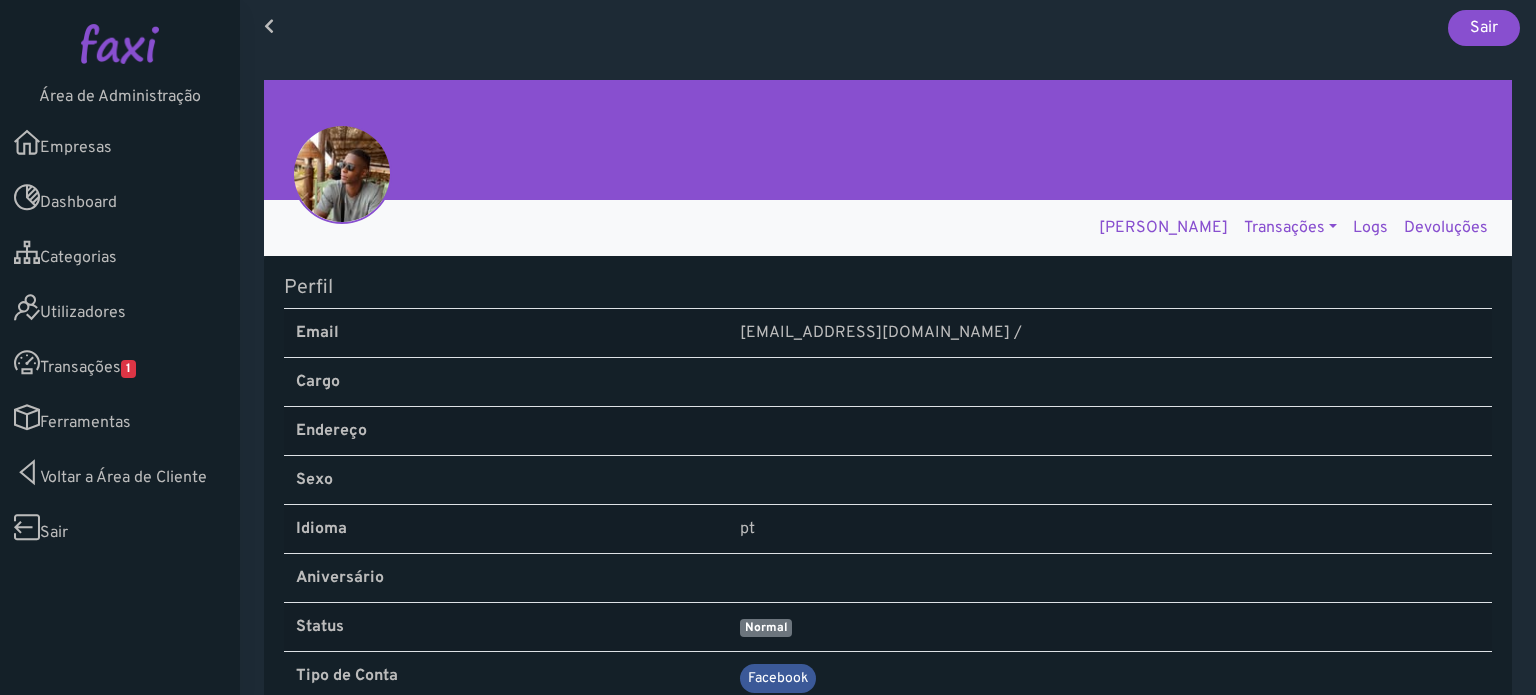 scroll, scrollTop: 0, scrollLeft: 0, axis: both 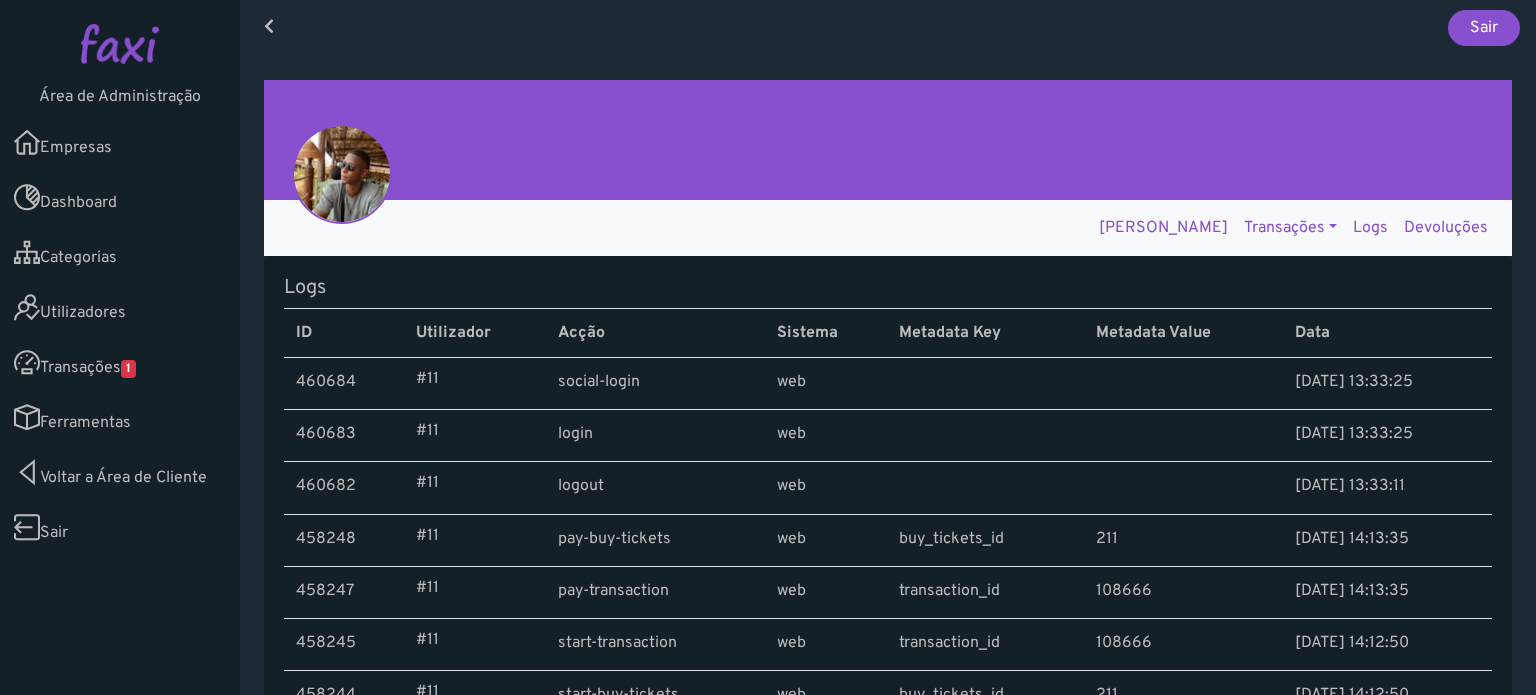click on "Voltar a Área de Cliente" at bounding box center (120, 472) 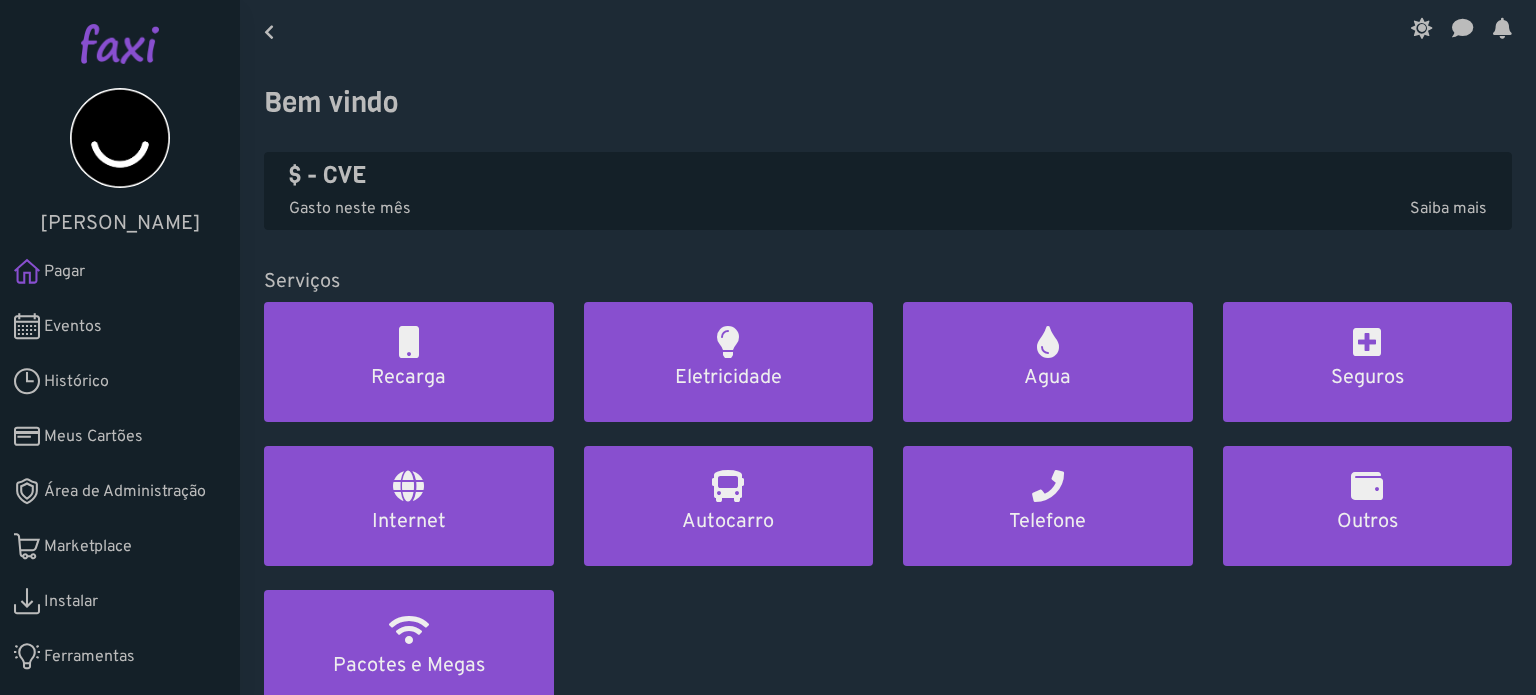 scroll, scrollTop: 0, scrollLeft: 0, axis: both 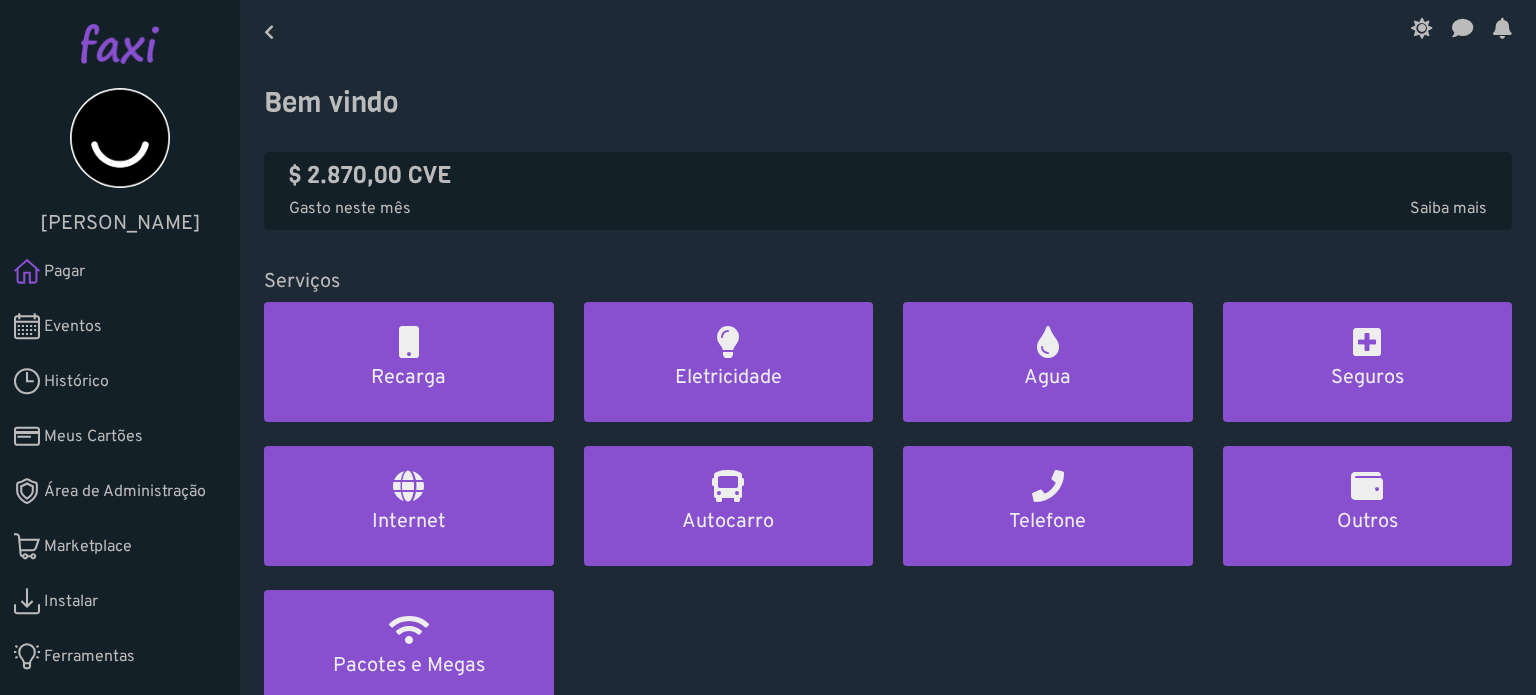 click on "Área de Administração" at bounding box center (125, 492) 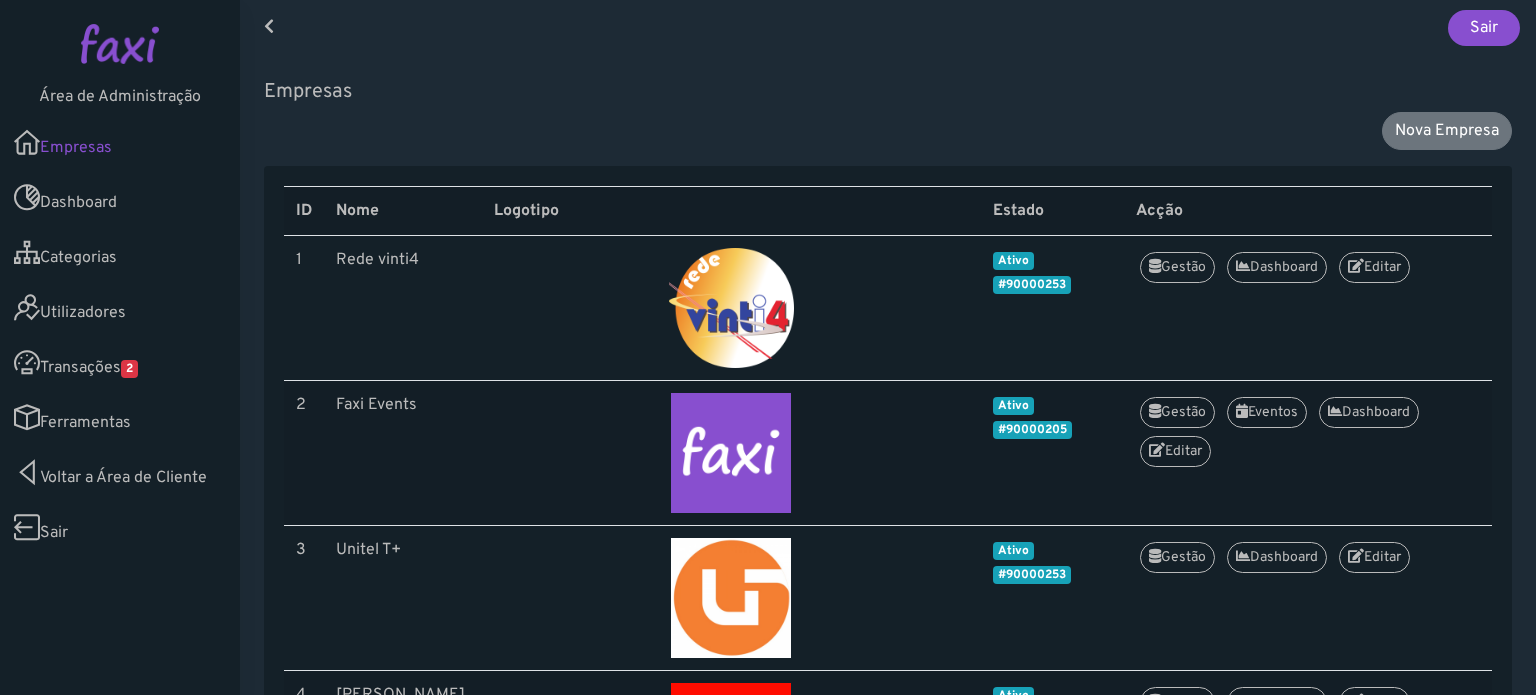 scroll, scrollTop: 0, scrollLeft: 0, axis: both 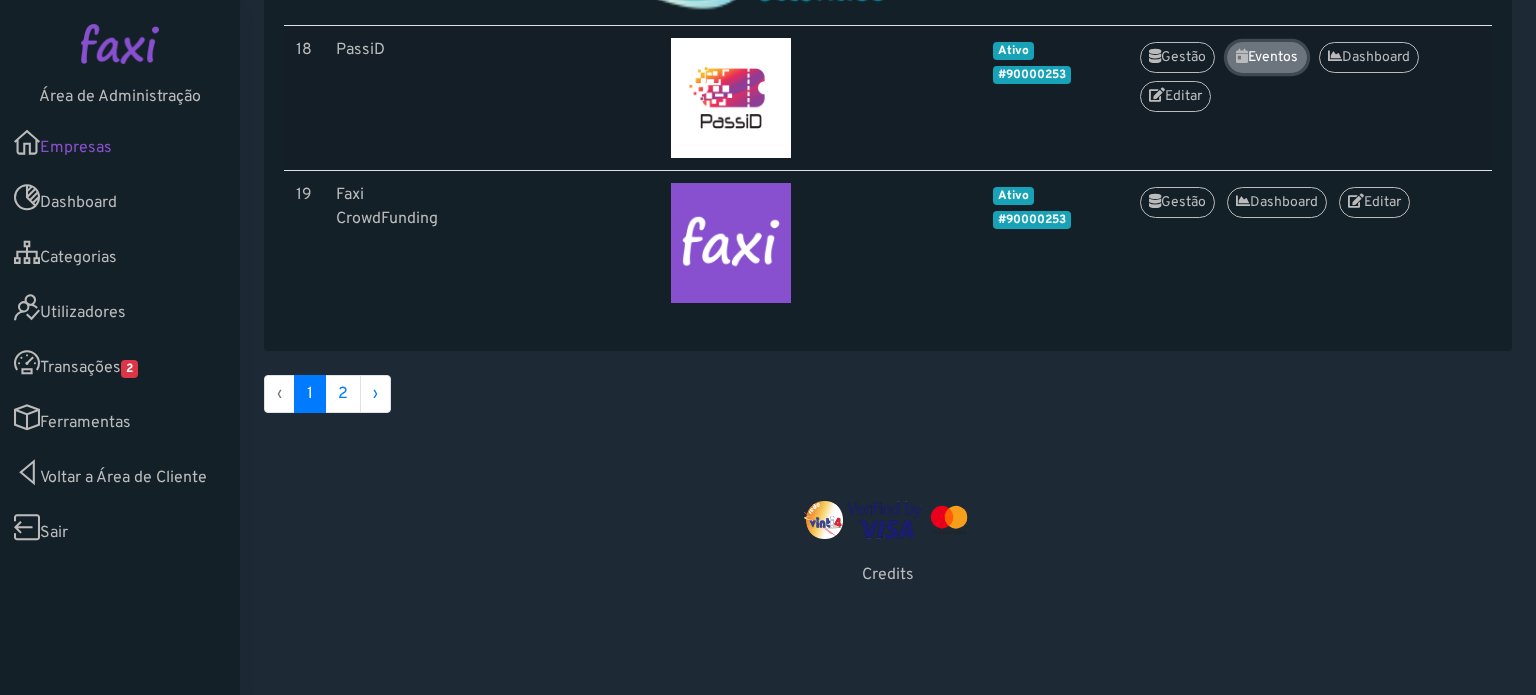 click on "Eventos" at bounding box center [1267, 57] 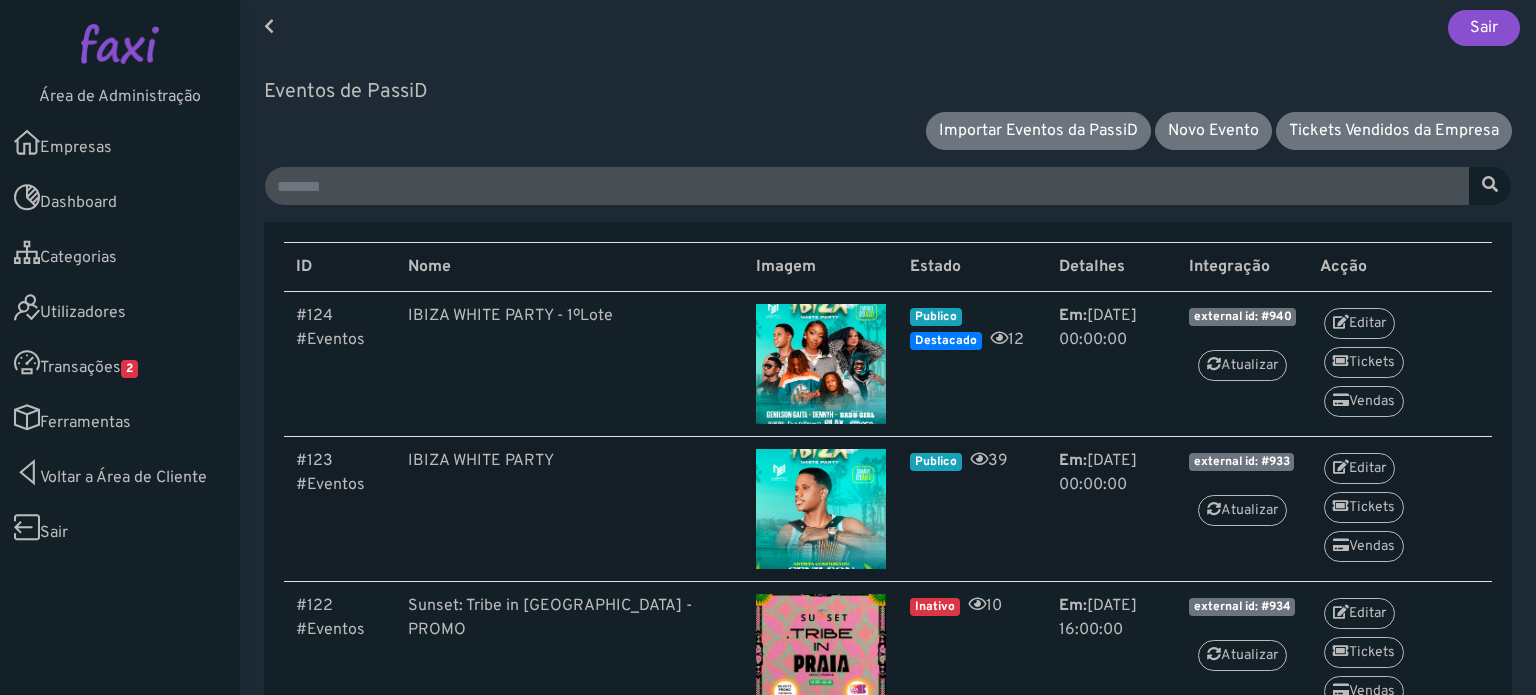 scroll, scrollTop: 0, scrollLeft: 0, axis: both 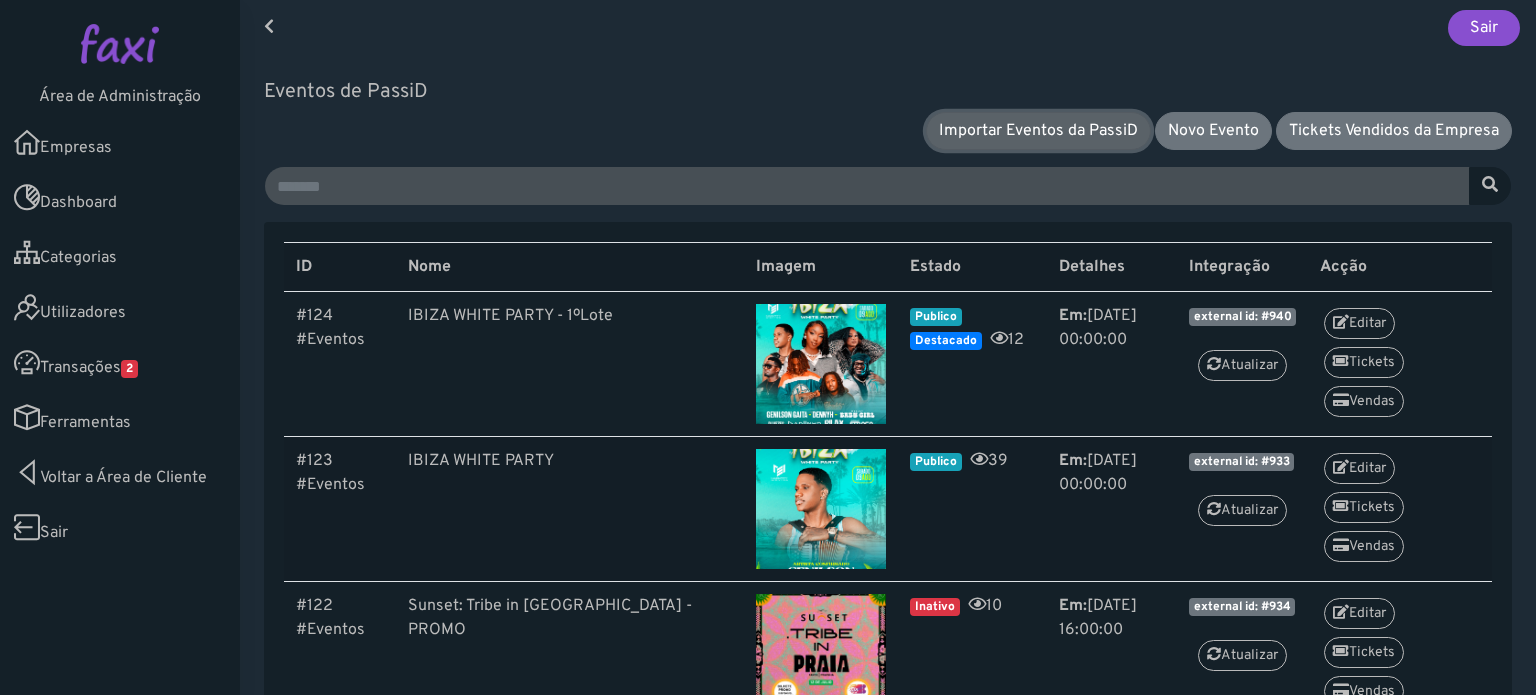 click on "Importar Eventos da PassiD" at bounding box center (1038, 131) 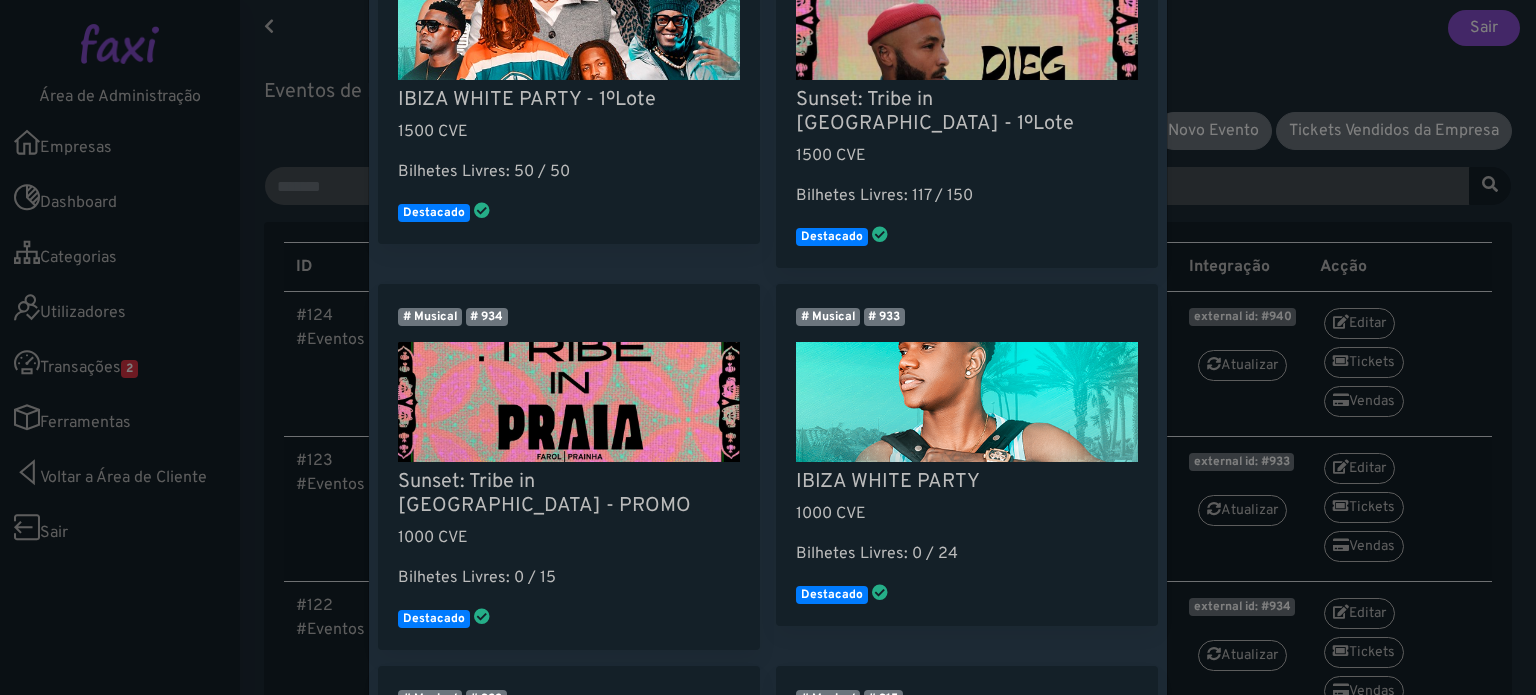 scroll, scrollTop: 161, scrollLeft: 0, axis: vertical 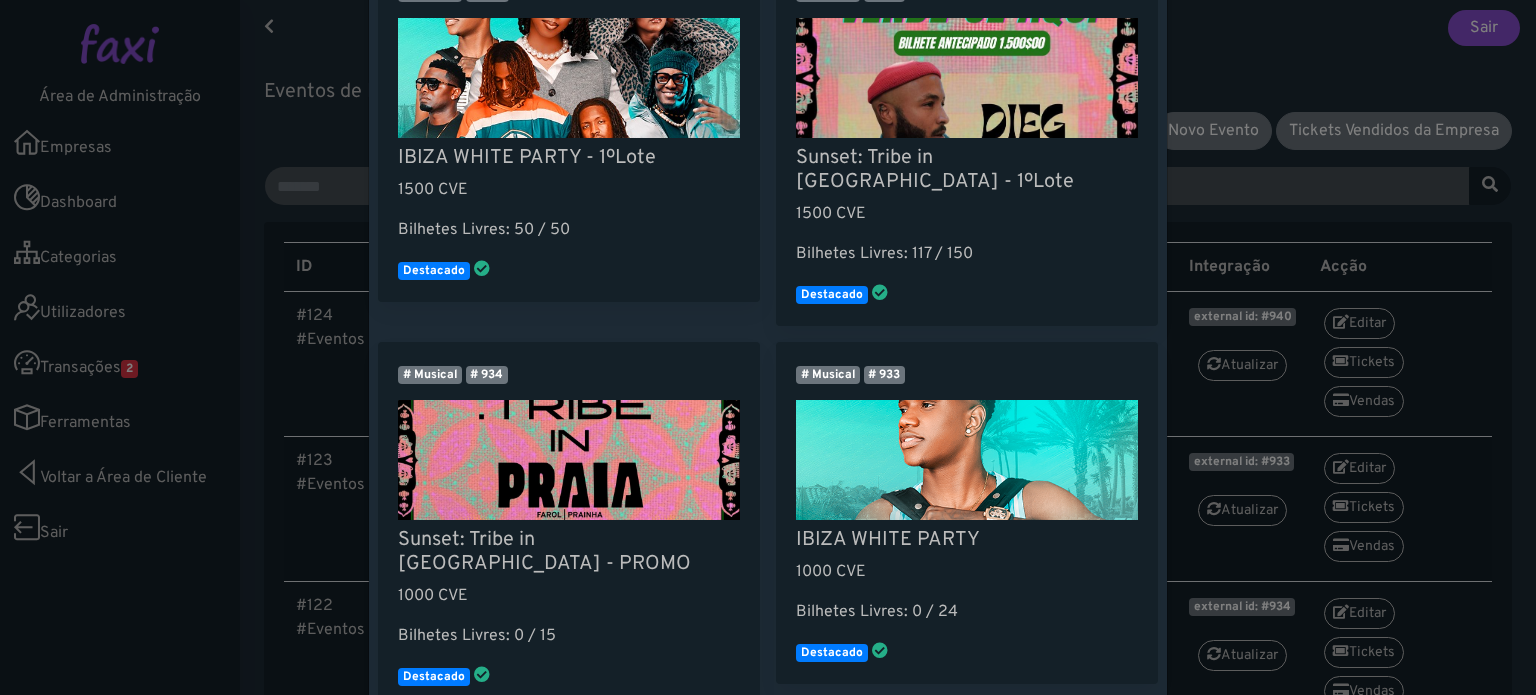 click on "Importar Eventos   ×
# Musical
# 940
IBIZA WHITE PARTY - 1ºLote   1500 CVE
Bilhetes Livres: 50 / 50
Destacado
# Musical
# 936
Sunset: Tribe in Praia - 1ºLote   1500 CVE
Bilhetes Livres: 117 / 150
Destacado
# Musical
# 934
Sunset: Tribe in Praia - PROMO   1000 CVE
Bilhetes Livres: 0 / 15
Destacado
# Musical
IBIZA WHITE PARTY   1000 CVE     Destacado" at bounding box center (768, 347) 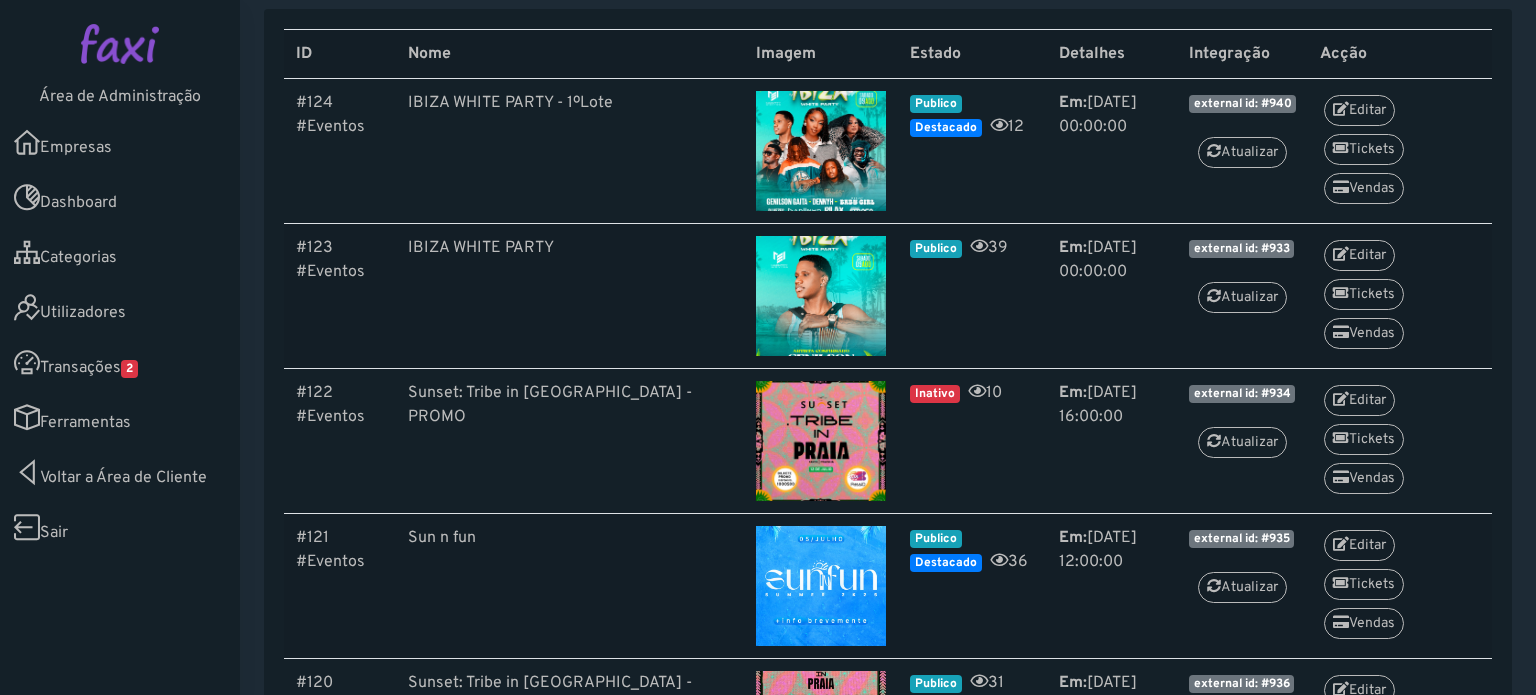 scroll, scrollTop: 228, scrollLeft: 0, axis: vertical 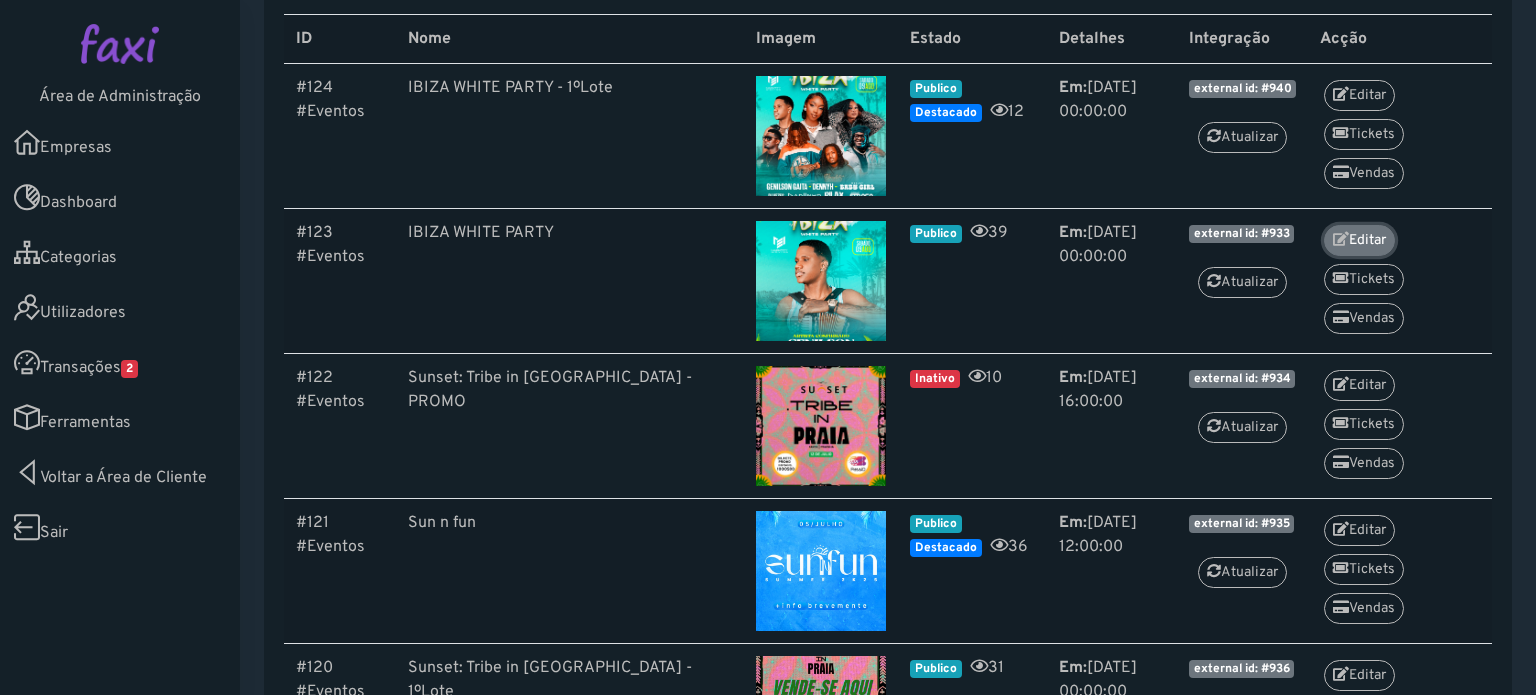 click at bounding box center (1341, 239) 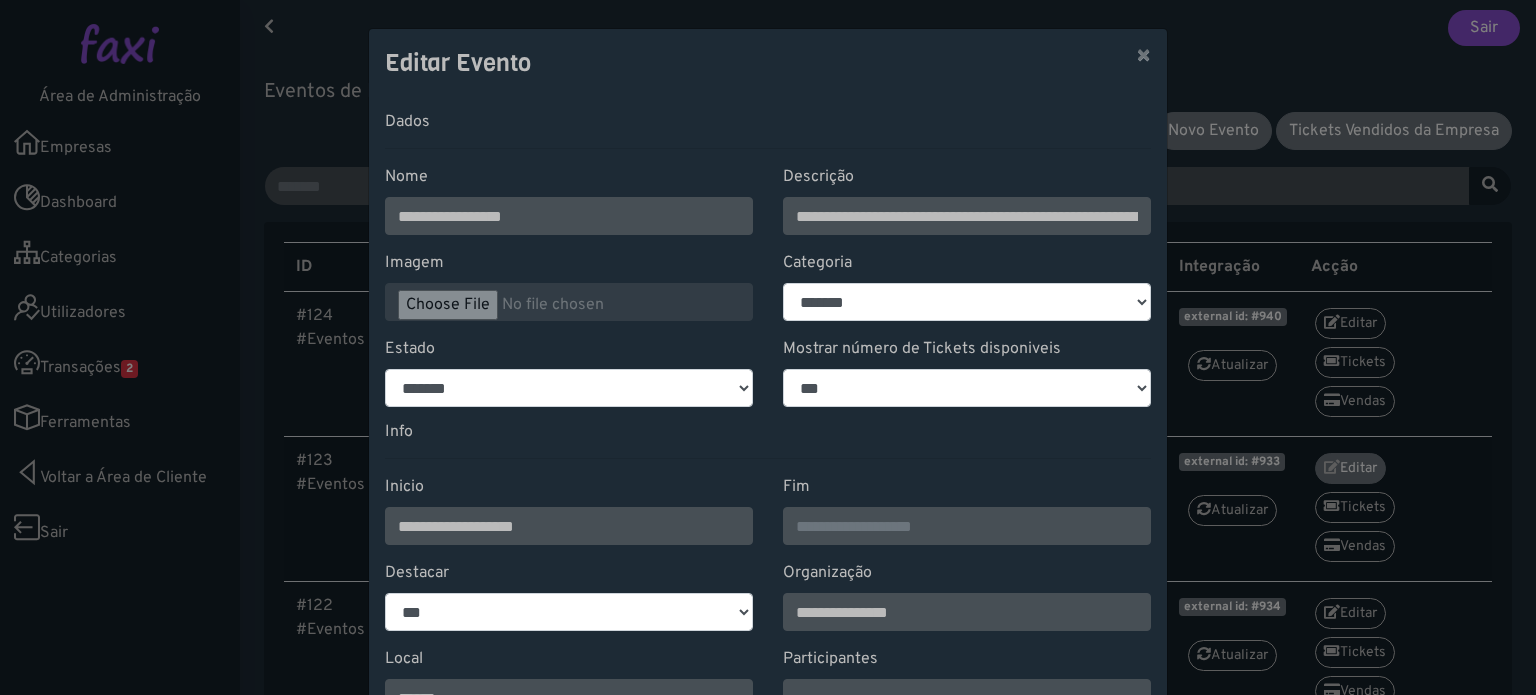 select on "*" 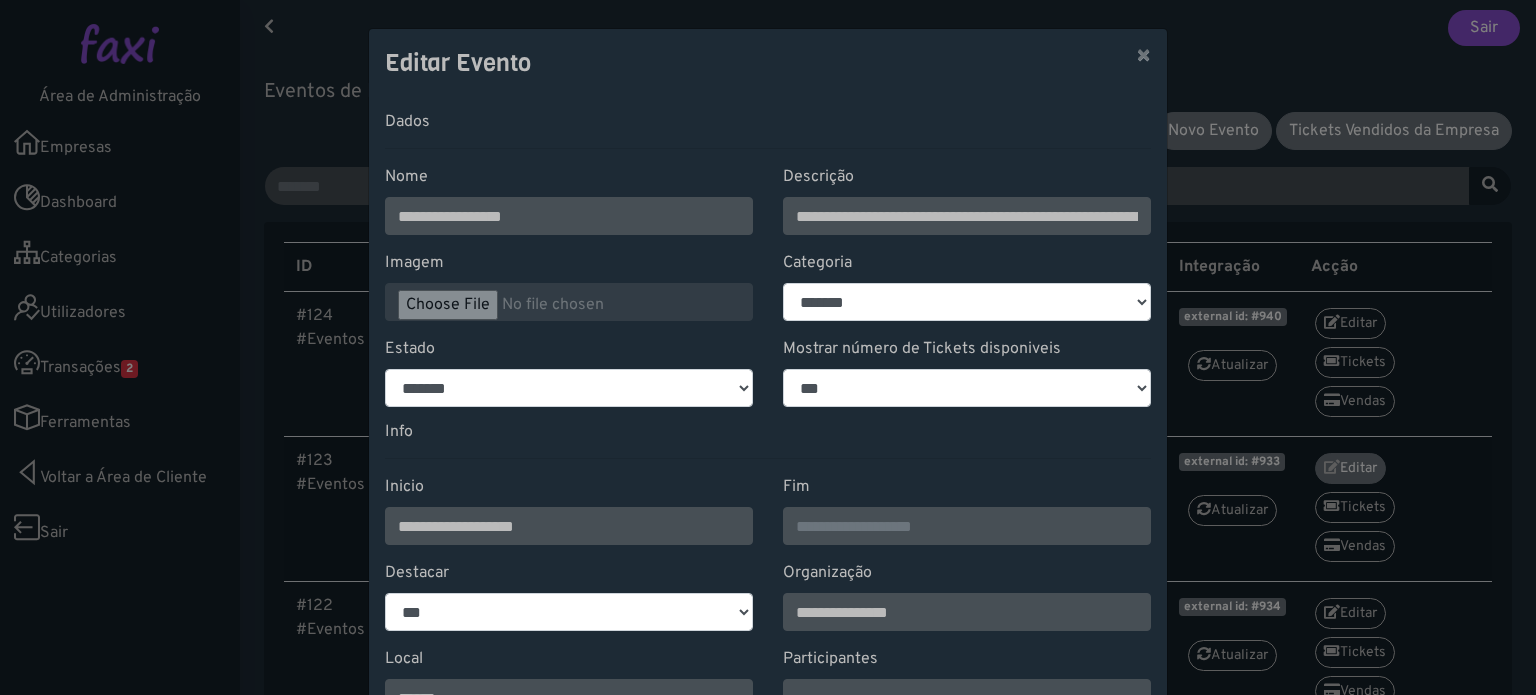 scroll, scrollTop: 0, scrollLeft: 0, axis: both 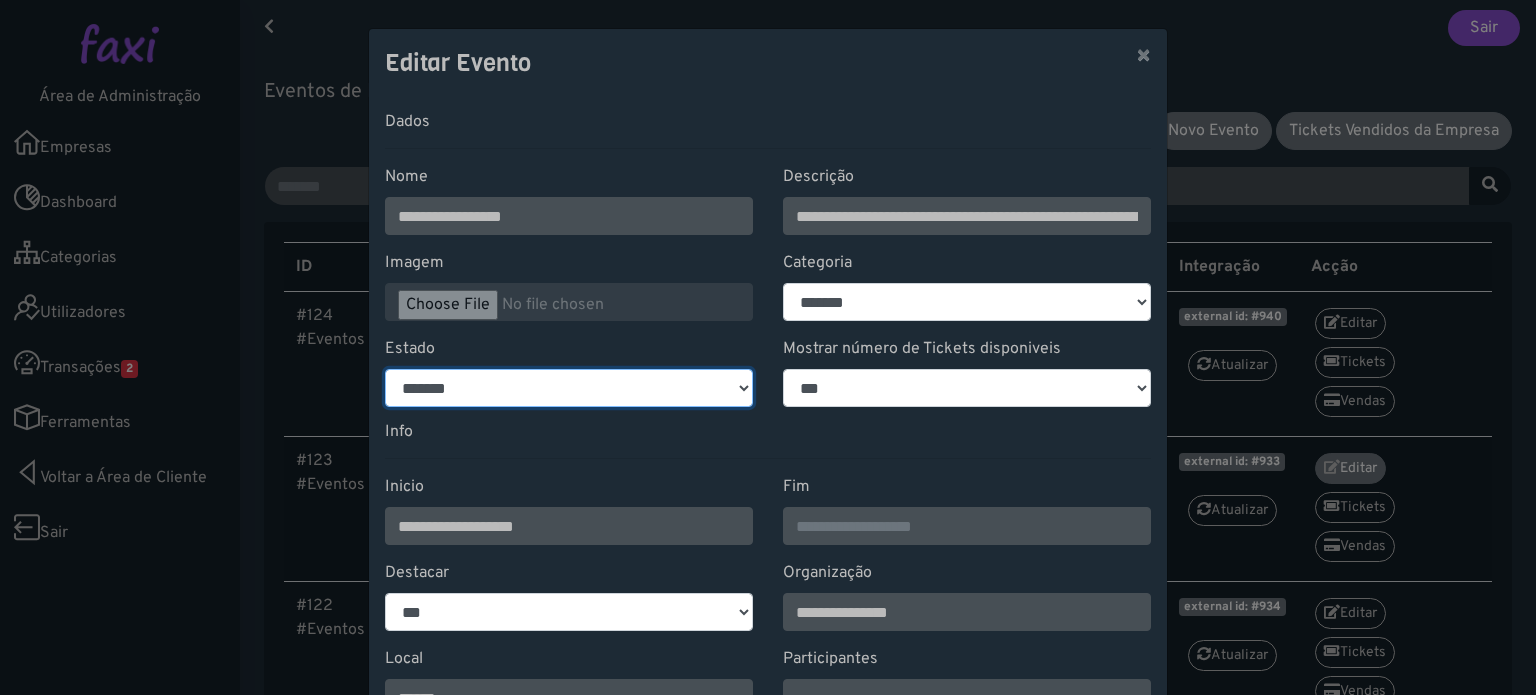 click on "*******
*******
*******" at bounding box center [569, 388] 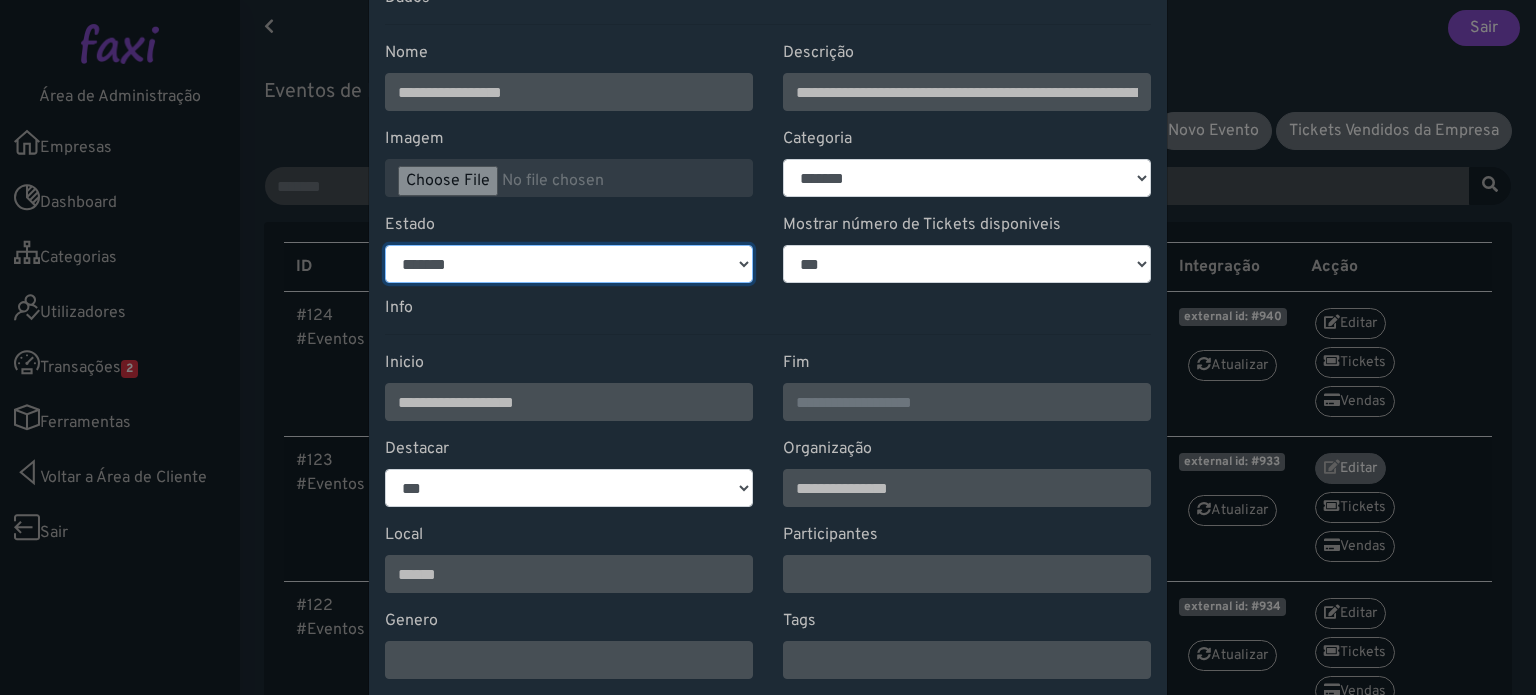scroll, scrollTop: 239, scrollLeft: 0, axis: vertical 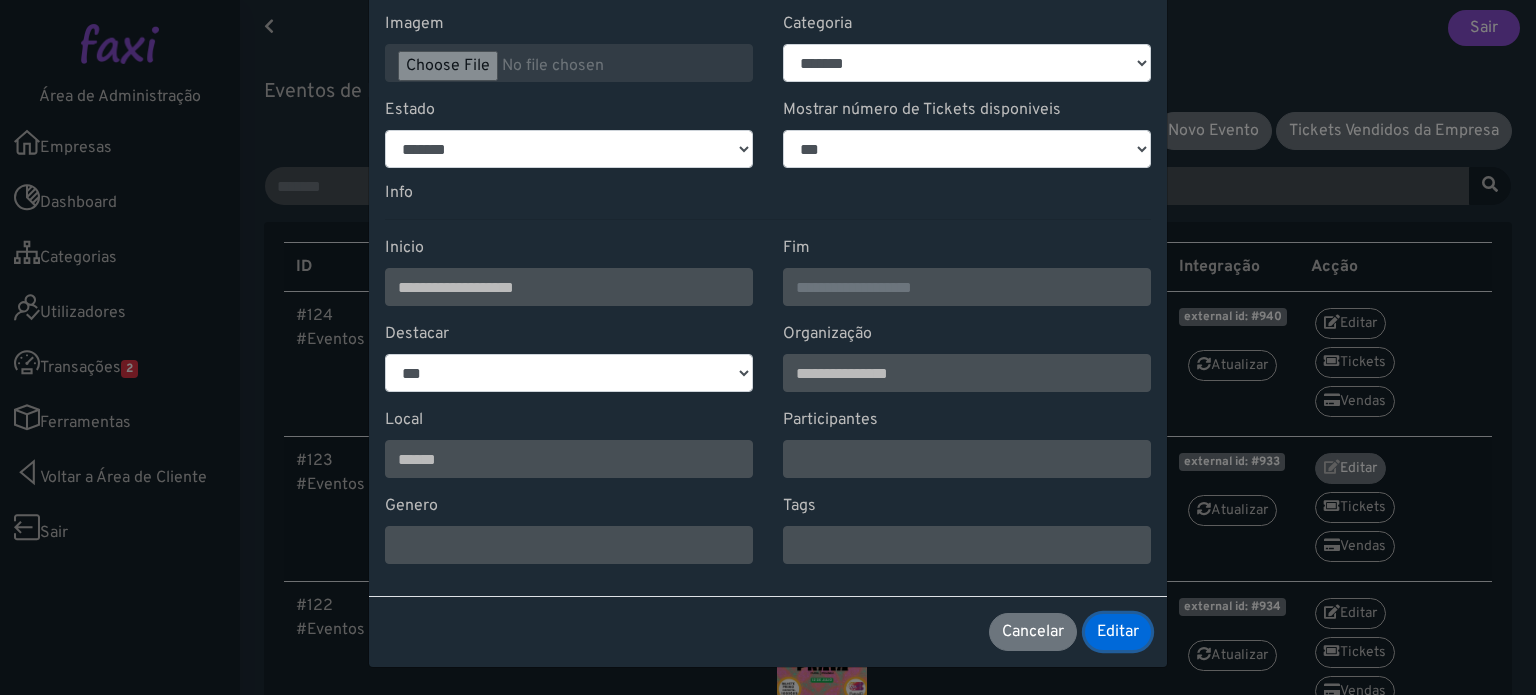 click on "Editar" at bounding box center [1118, 632] 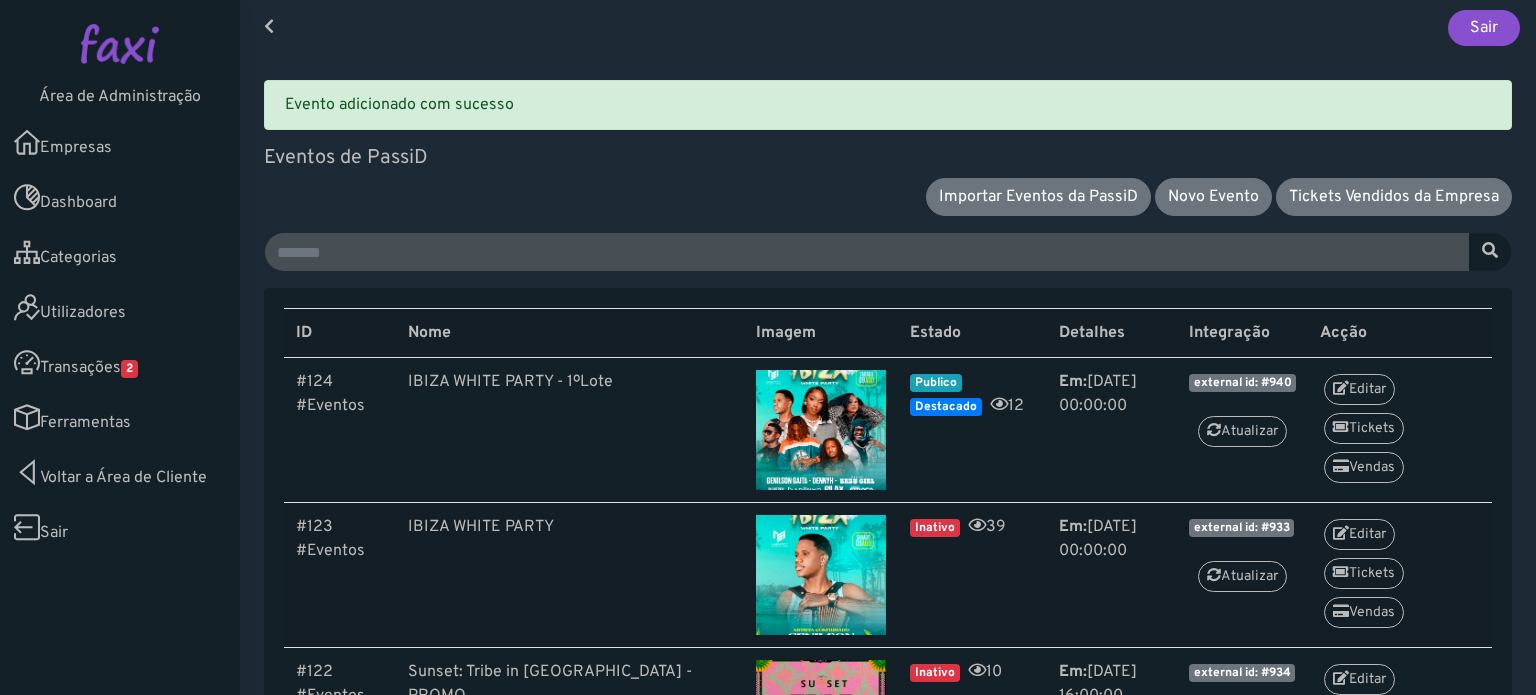 scroll, scrollTop: 0, scrollLeft: 0, axis: both 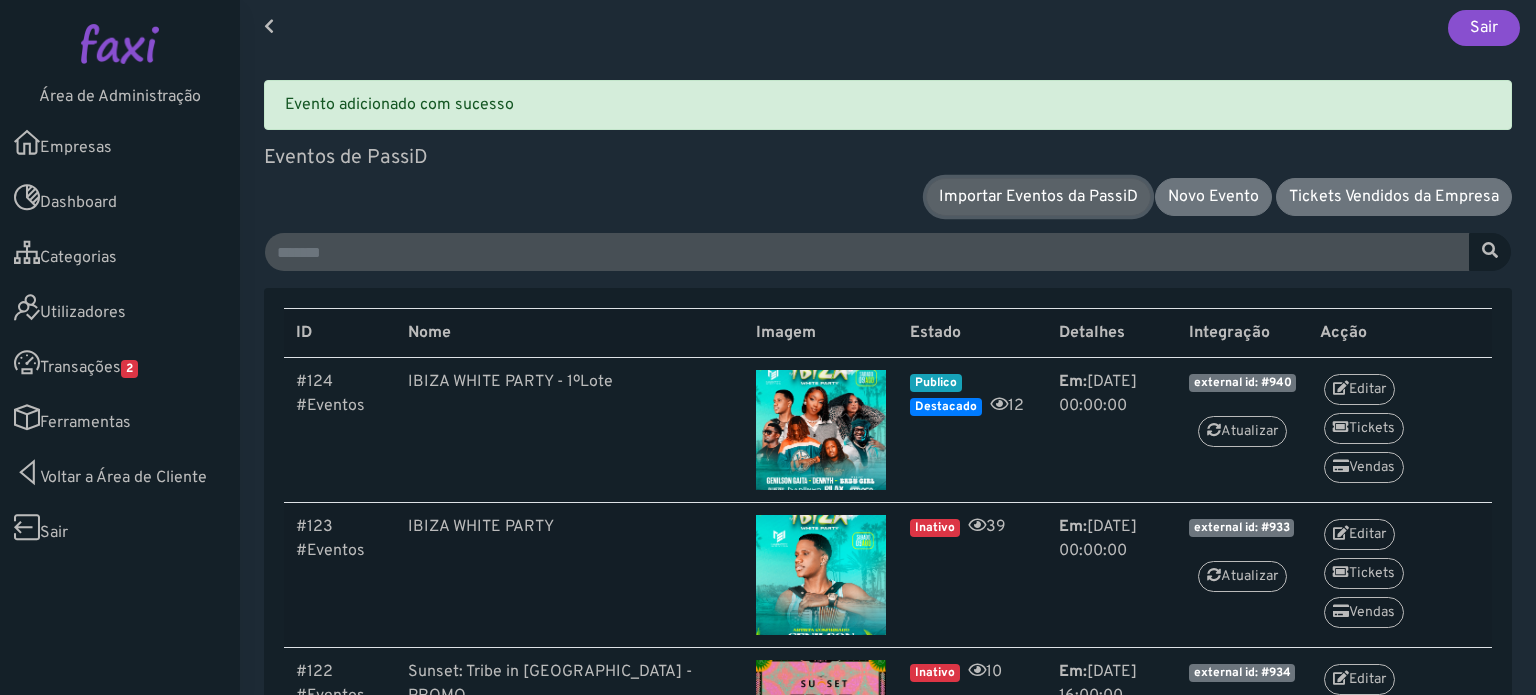 click on "Importar Eventos da PassiD" at bounding box center (1038, 197) 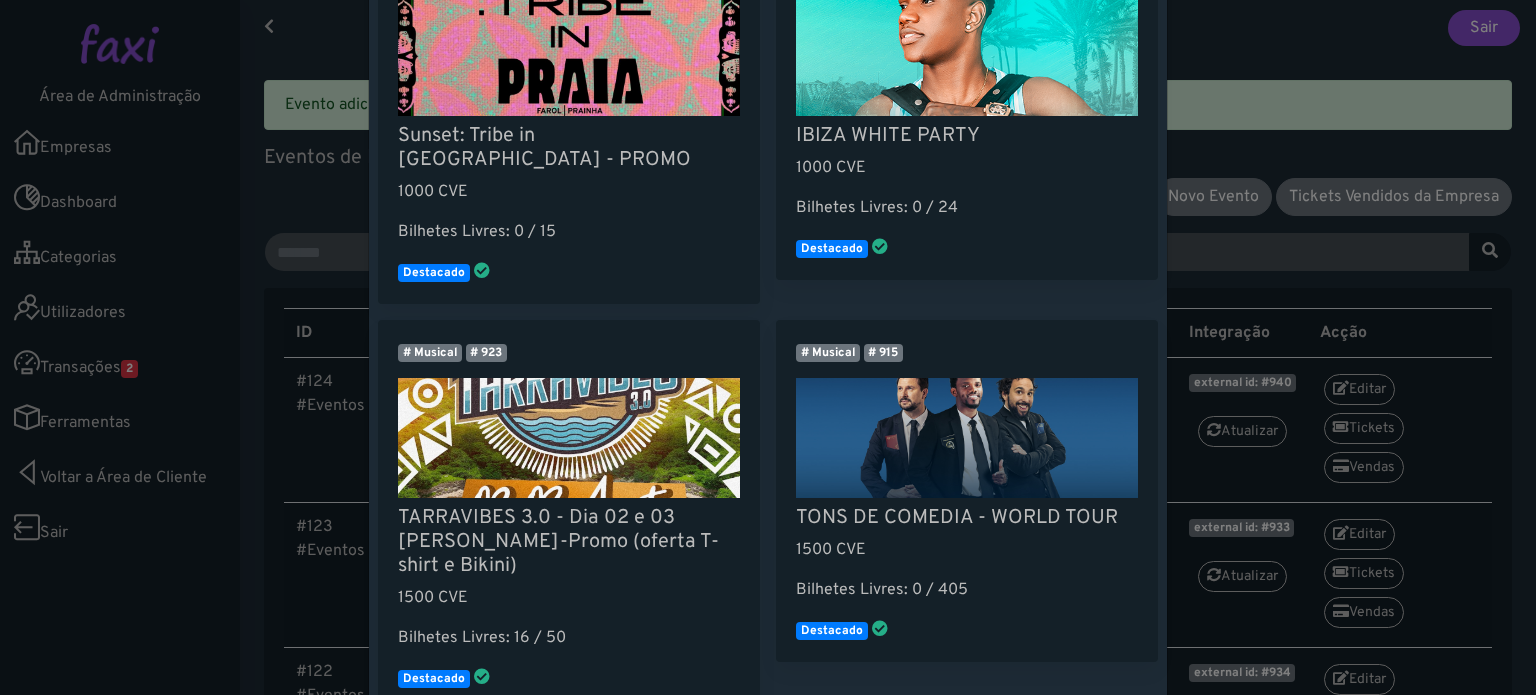 scroll, scrollTop: 626, scrollLeft: 0, axis: vertical 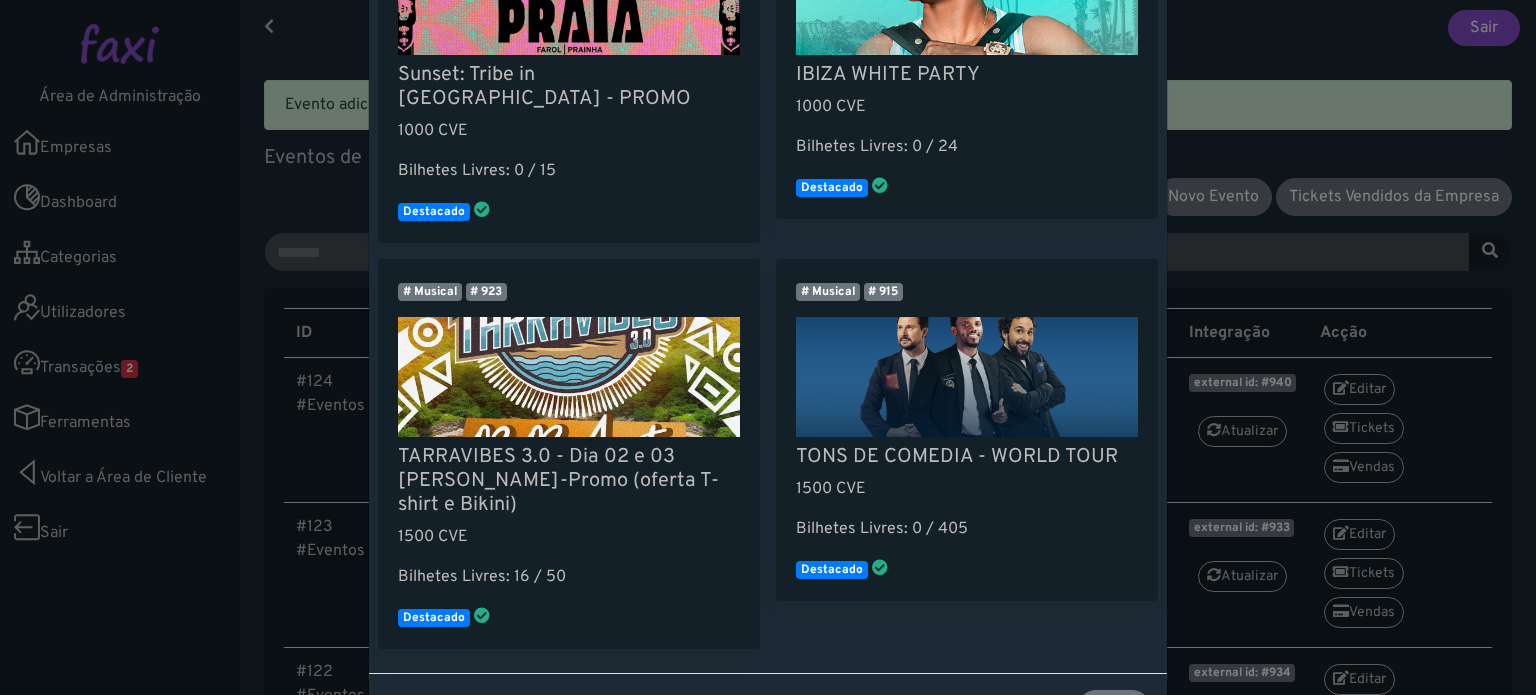 click on "Importar Eventos   ×
# Musical
# 940
IBIZA WHITE PARTY - 1ºLote   1500 CVE
Bilhetes Livres: 50 / 50
Destacado
# Musical
# 936
Sunset: Tribe in Praia - 1ºLote   1500 CVE
Bilhetes Livres: 117 / 150
Destacado
# Musical
# 934
Sunset: Tribe in Praia - PROMO   1000 CVE
Bilhetes Livres: 0 / 15
Destacado
# Musical
IBIZA WHITE PARTY   1000 CVE     Destacado" at bounding box center (768, 347) 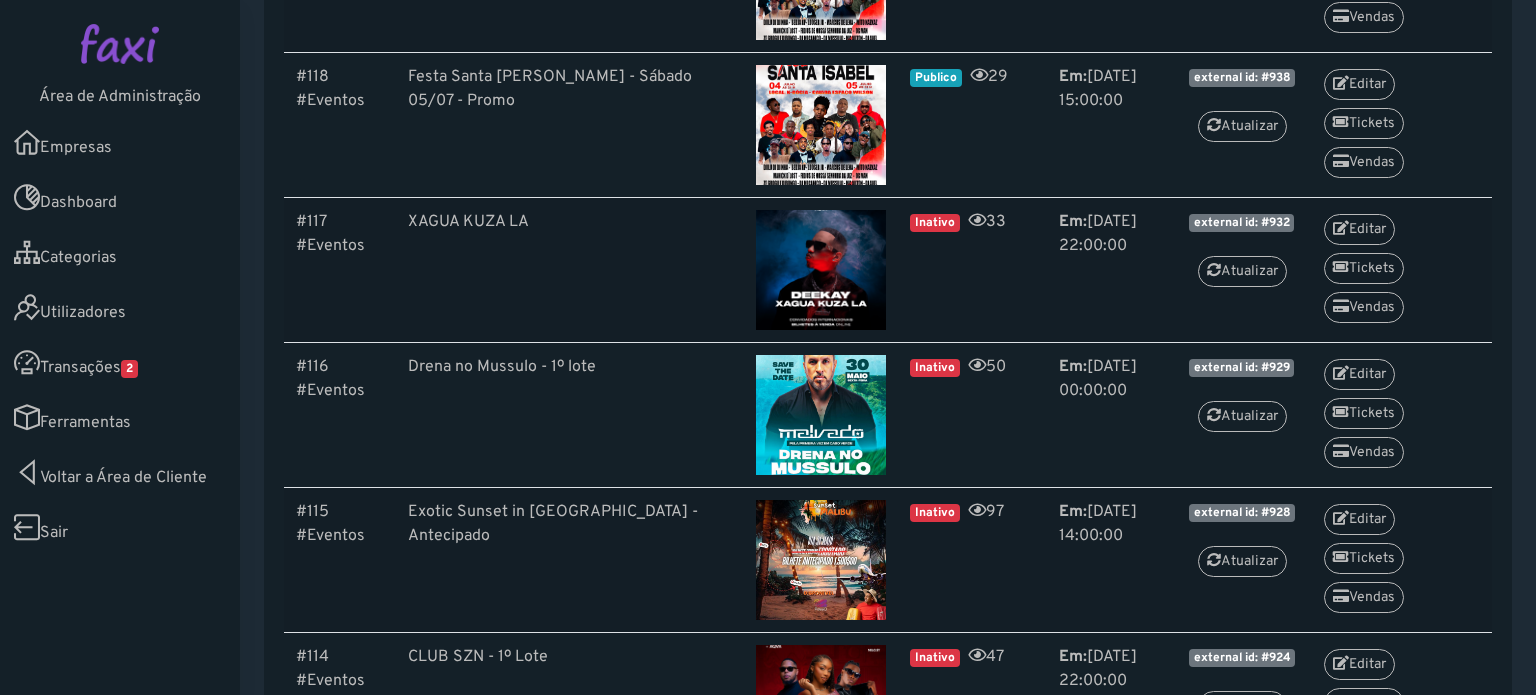 scroll, scrollTop: 1205, scrollLeft: 0, axis: vertical 